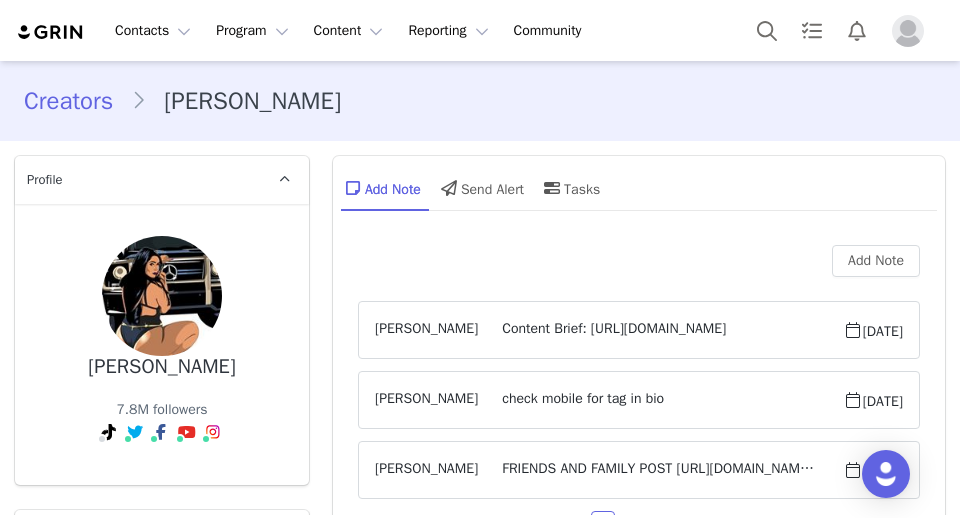 scroll, scrollTop: 0, scrollLeft: 0, axis: both 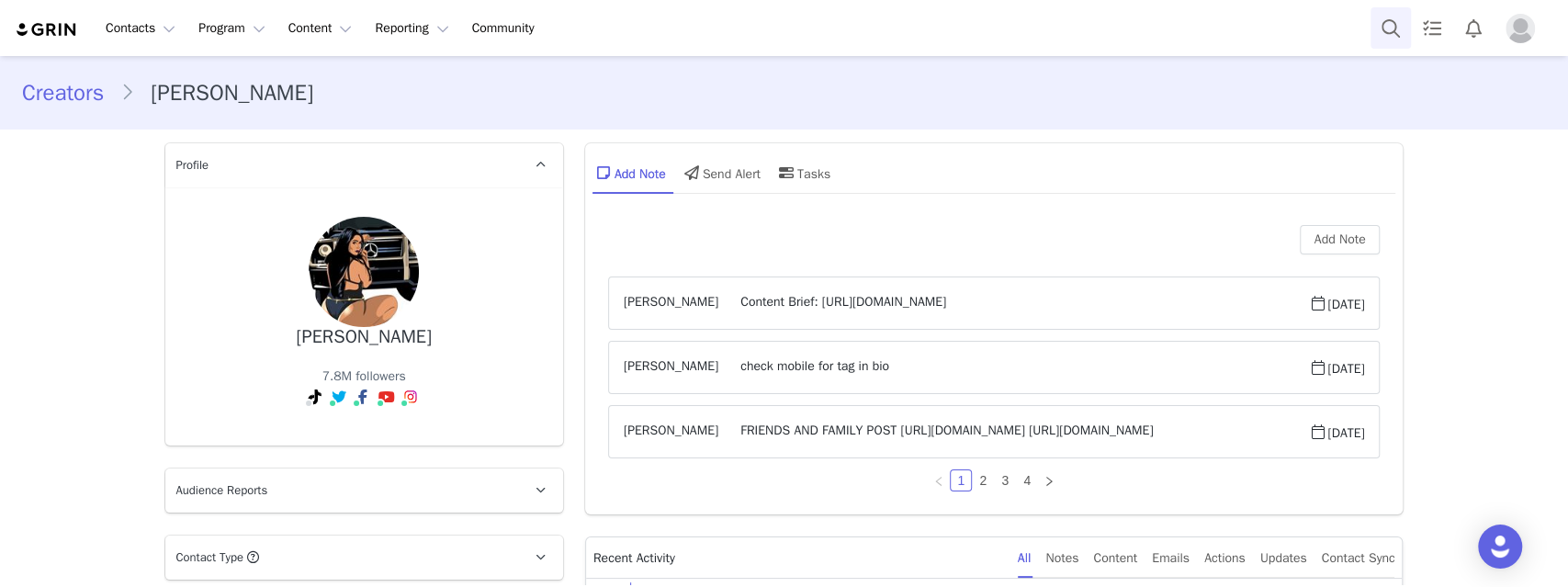 click at bounding box center (1391, 28) 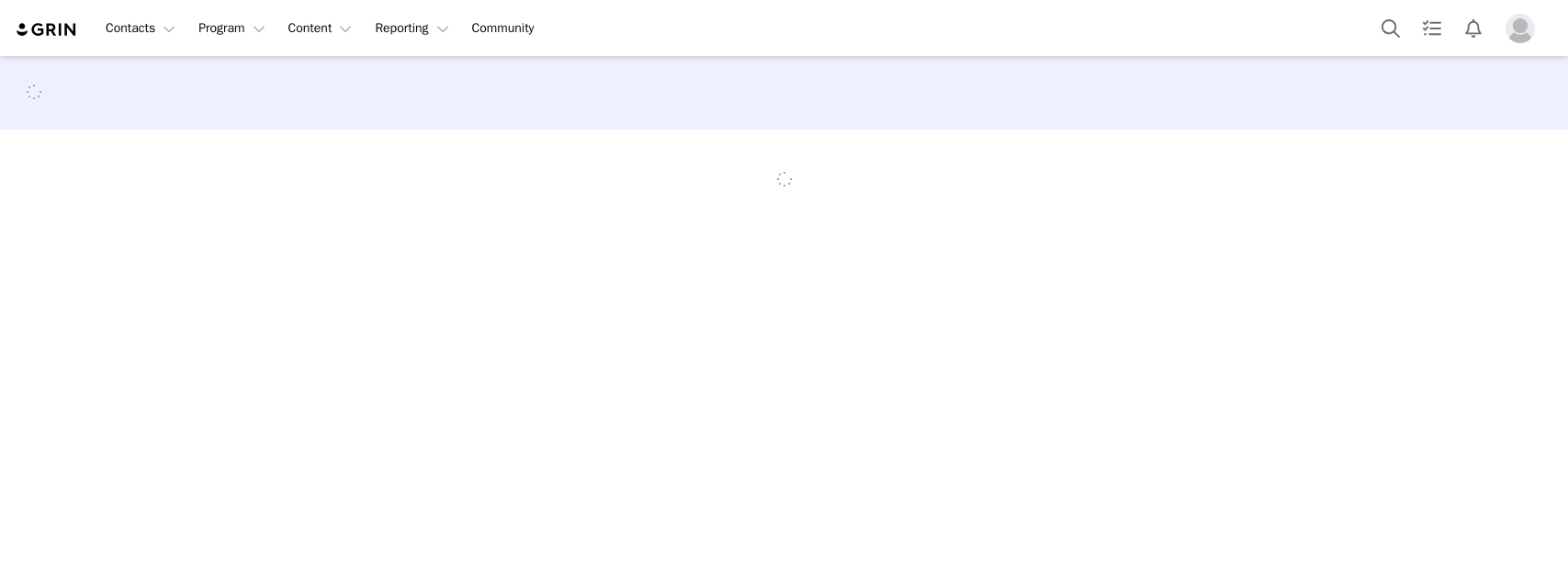 scroll, scrollTop: 0, scrollLeft: 0, axis: both 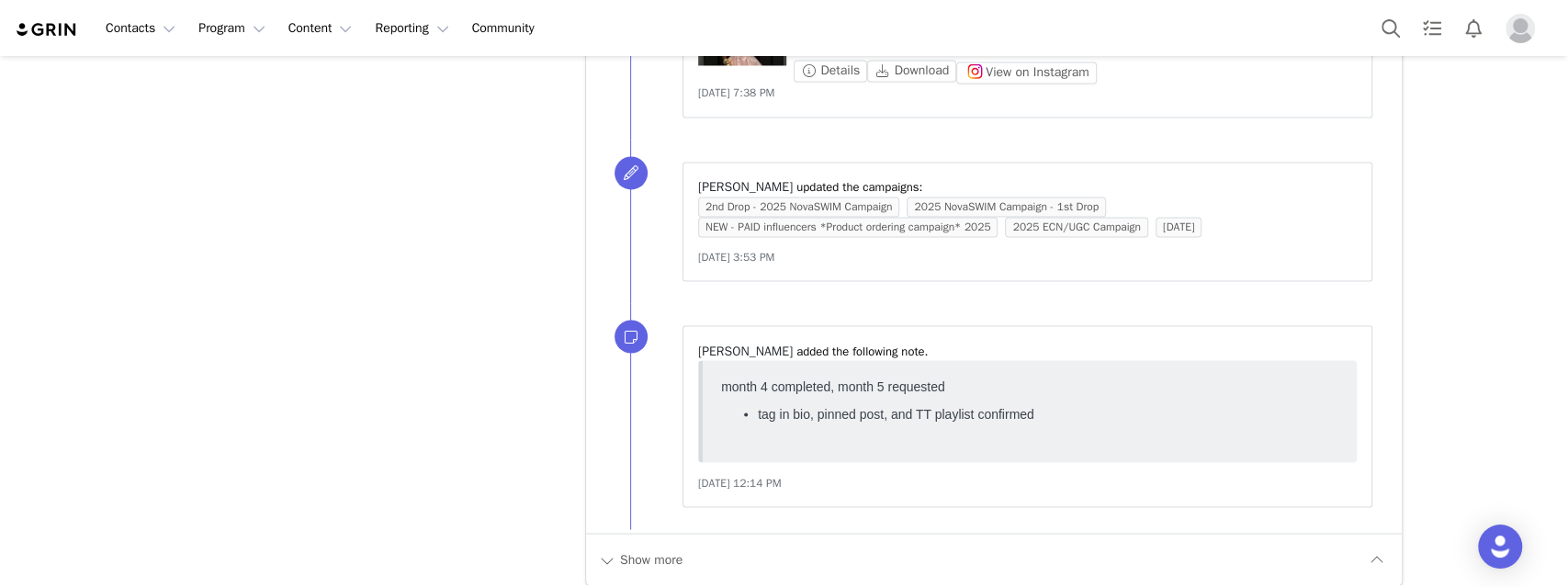 click on "Show more" at bounding box center (994, 559) 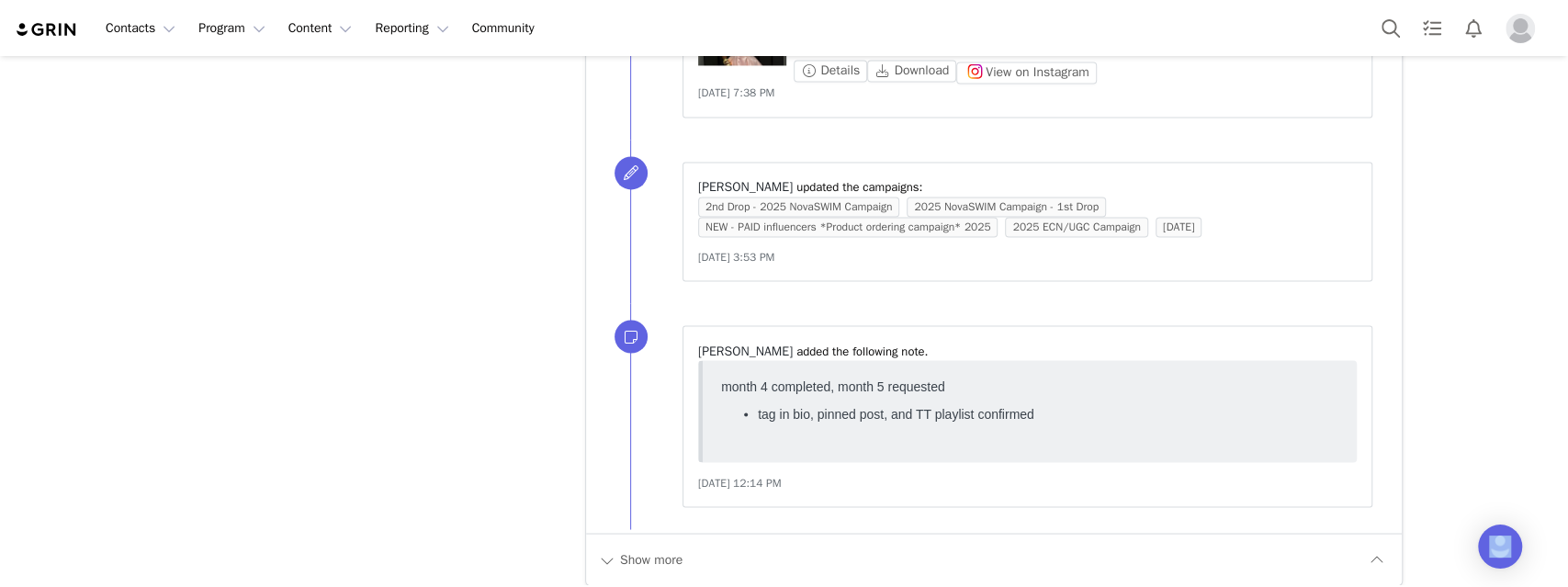 click on "Show more" at bounding box center [994, 559] 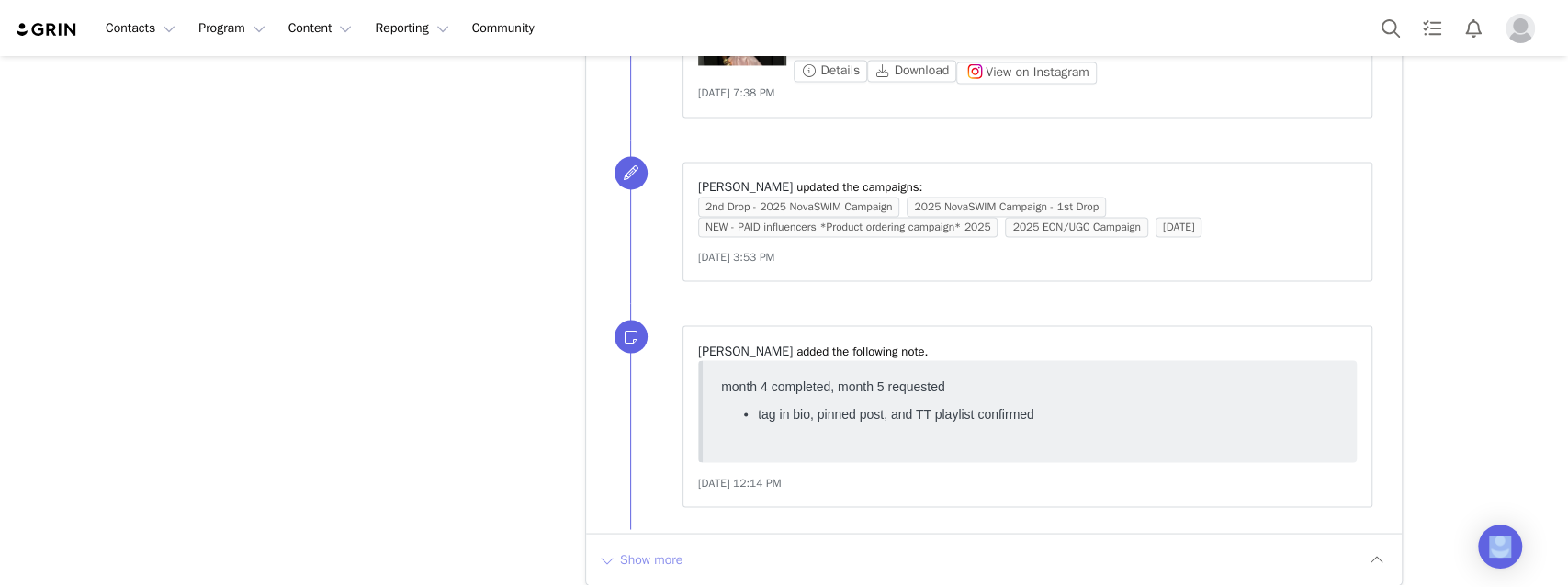 click on "Show more" at bounding box center [640, 559] 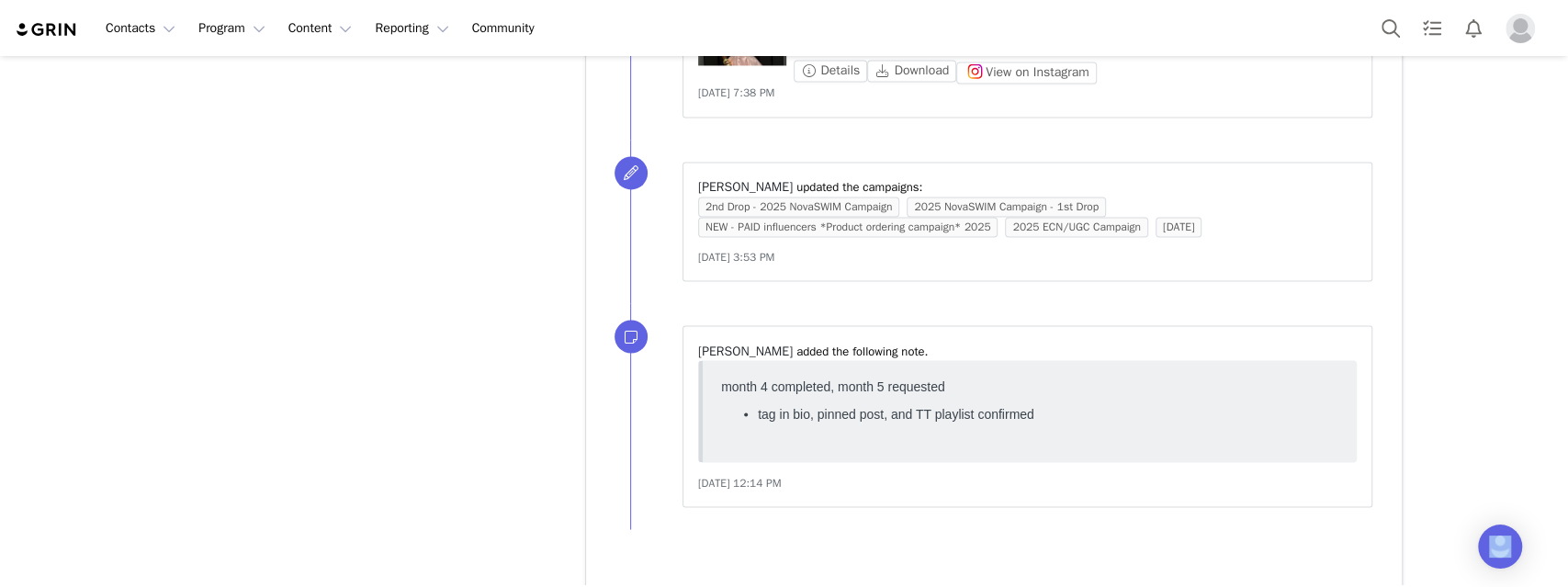 click at bounding box center (994, 603) 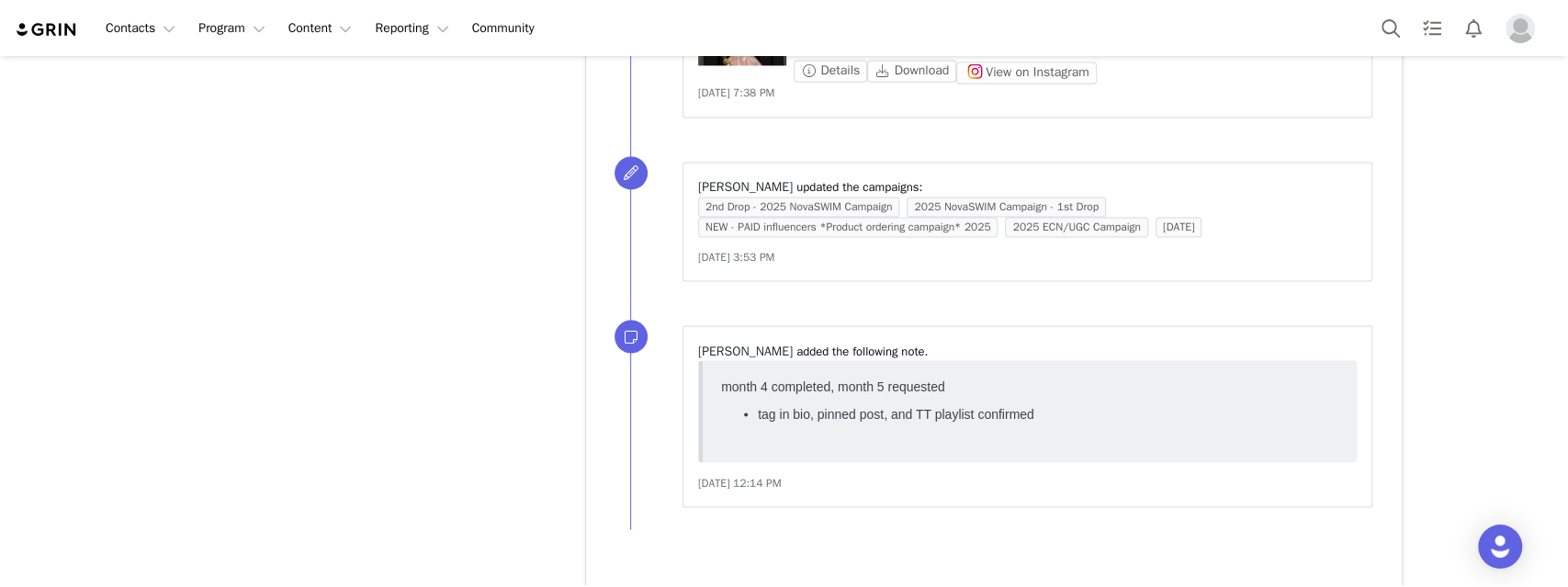 click at bounding box center (994, 603) 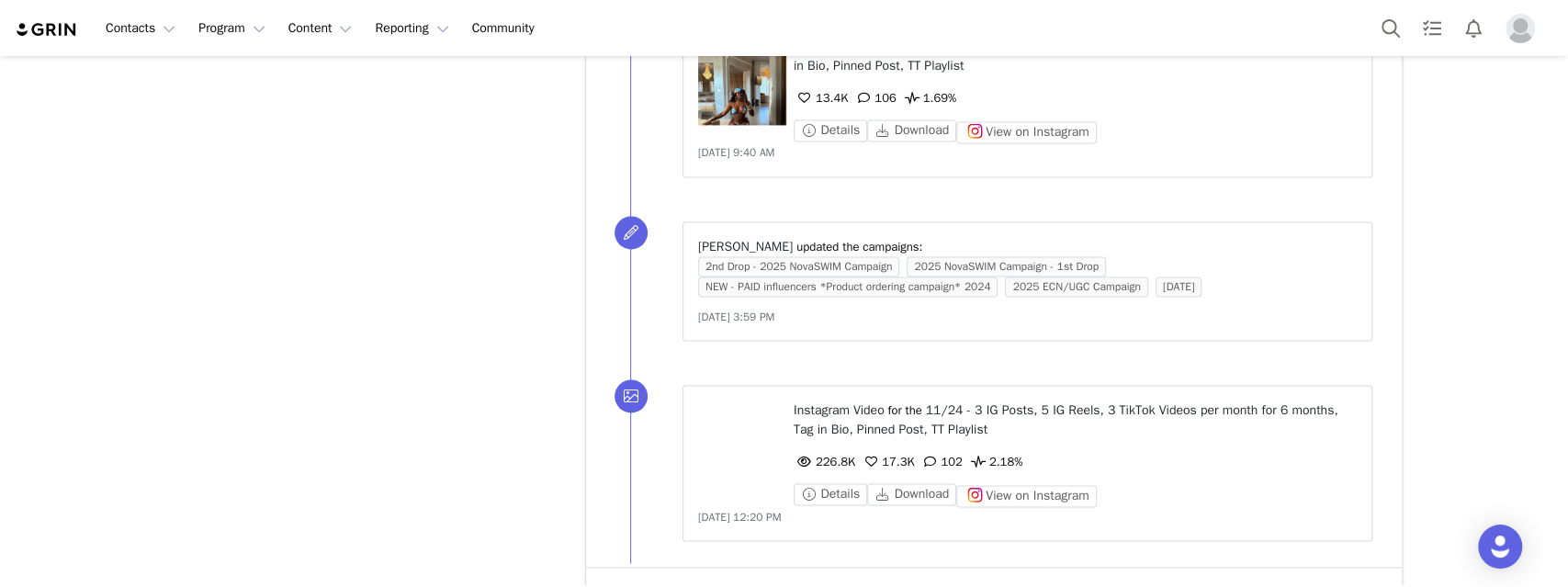 scroll, scrollTop: 11305, scrollLeft: 0, axis: vertical 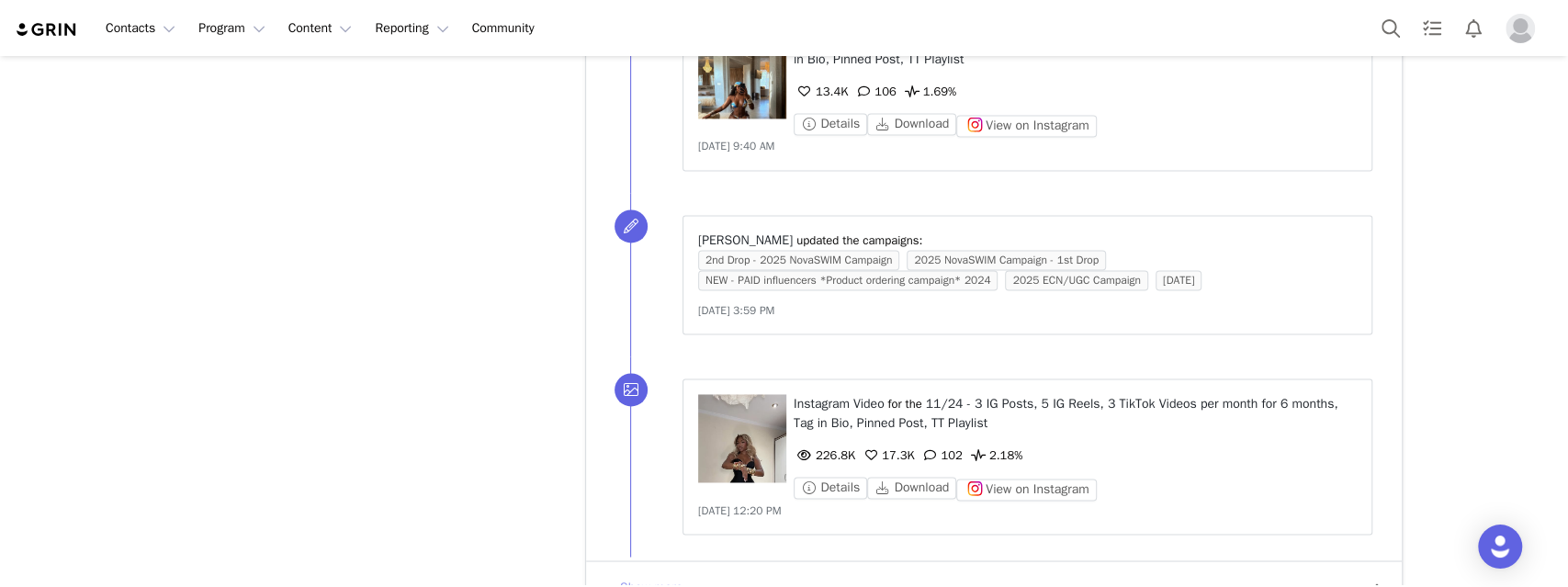 click on "Show more" at bounding box center (640, 587) 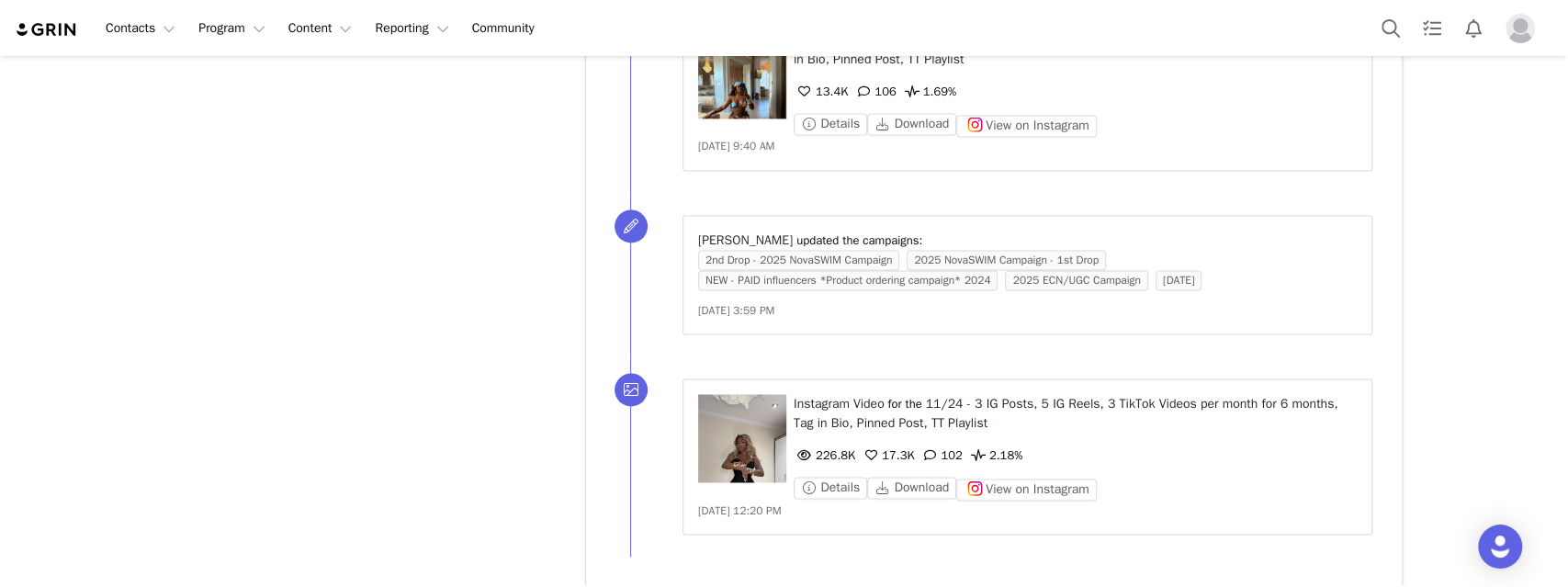 click at bounding box center [994, 630] 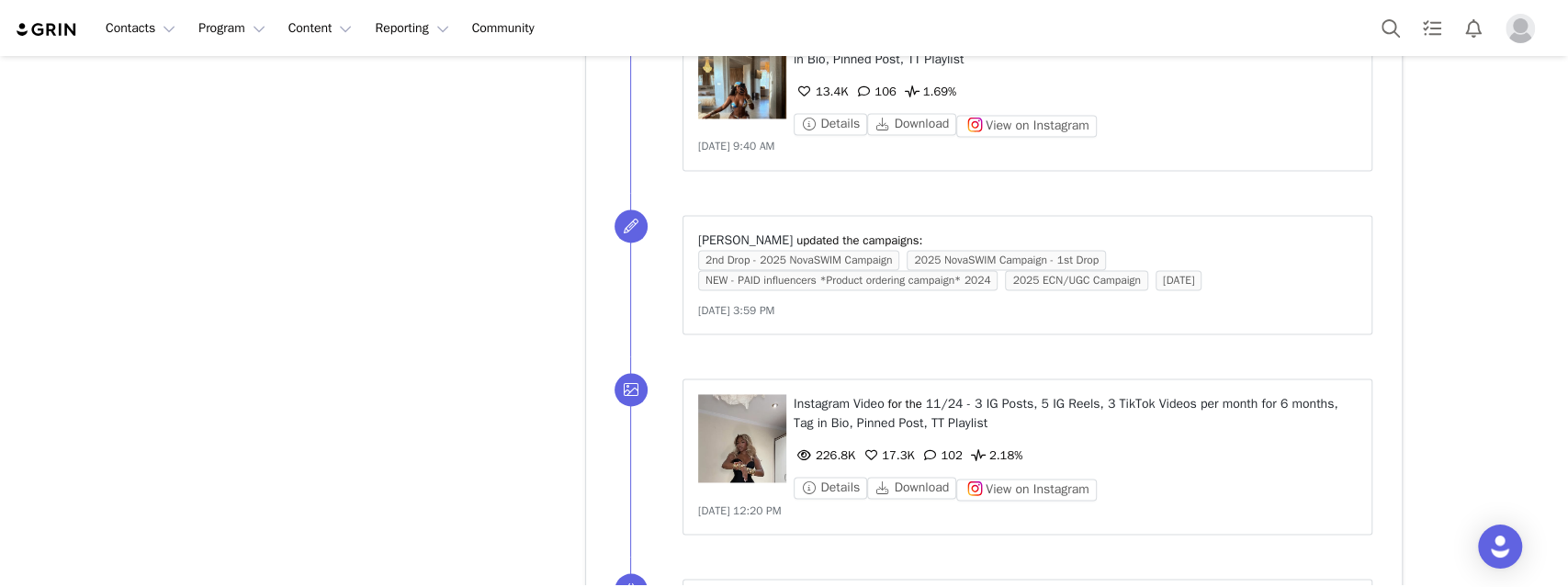 click on "⁨Shopify⁩ order⁨  #160136607 ⁩ has been successfully delivered   Alana Stripe Crochet Cover Up Maxi Dress - Multi Color  (   Size: L   )   Price:  N/A , Cost:   N/A     Jayla Hand Crochet Colorblock Skirt & Hat 4 Piece Bikini Set - Hot Pink/combo  (   Size: M   )   Price:  N/A , Cost:   N/A     Eyes On Me Sequin 3 Piece Bikini & Sarong Set - Burgundy  (   Size: S   )   Price:  N/A , Cost:   N/A   Jun 10, 2025, 3:50 AM" at bounding box center [1016, 745] 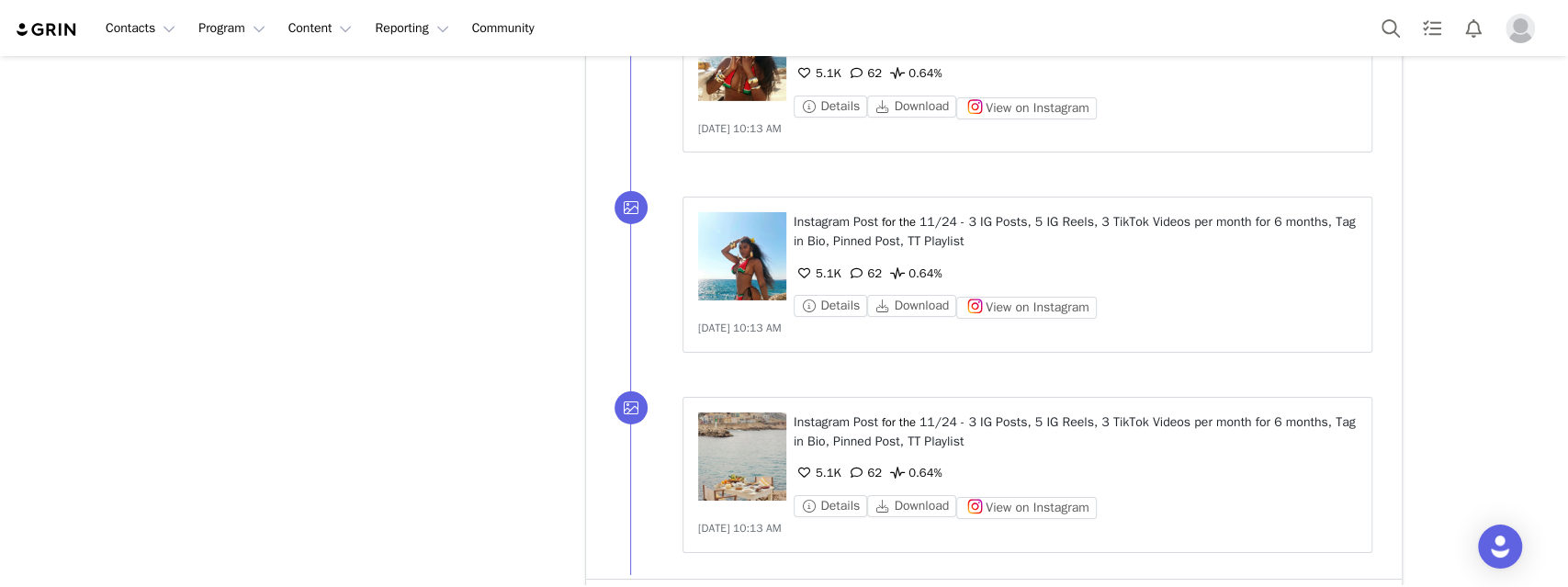 scroll, scrollTop: 13516, scrollLeft: 0, axis: vertical 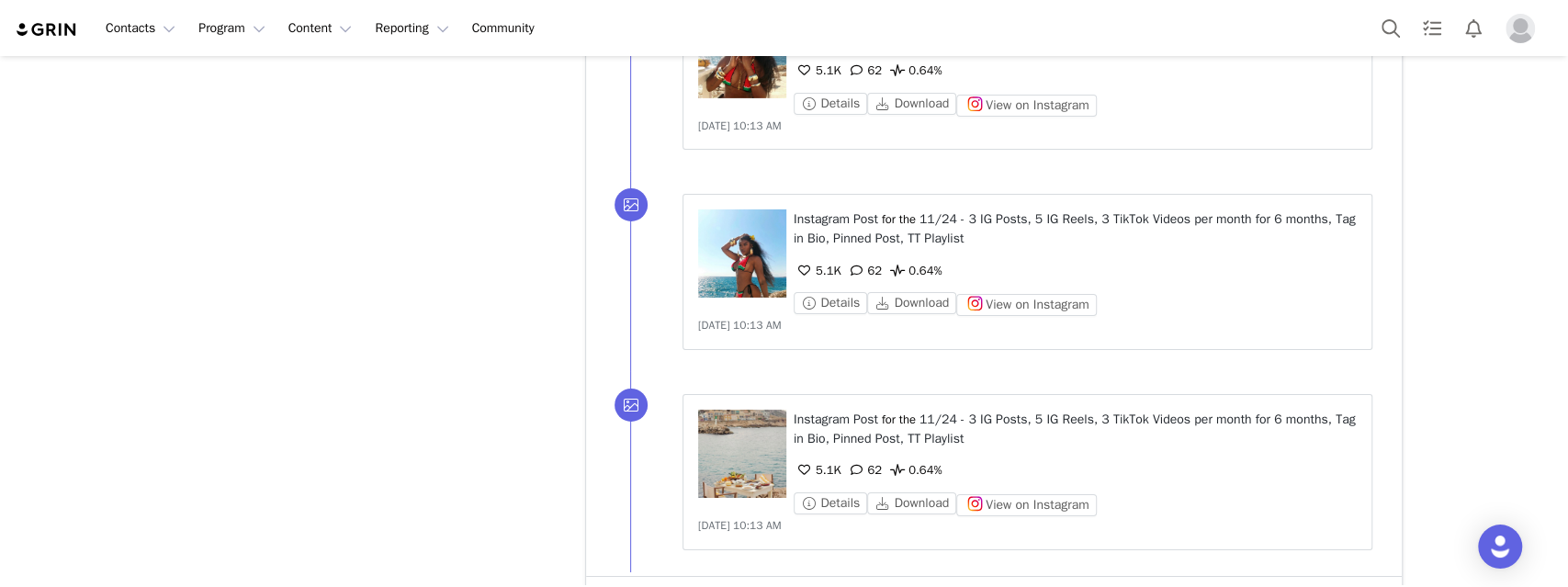 click on "Show more" at bounding box center (640, 603) 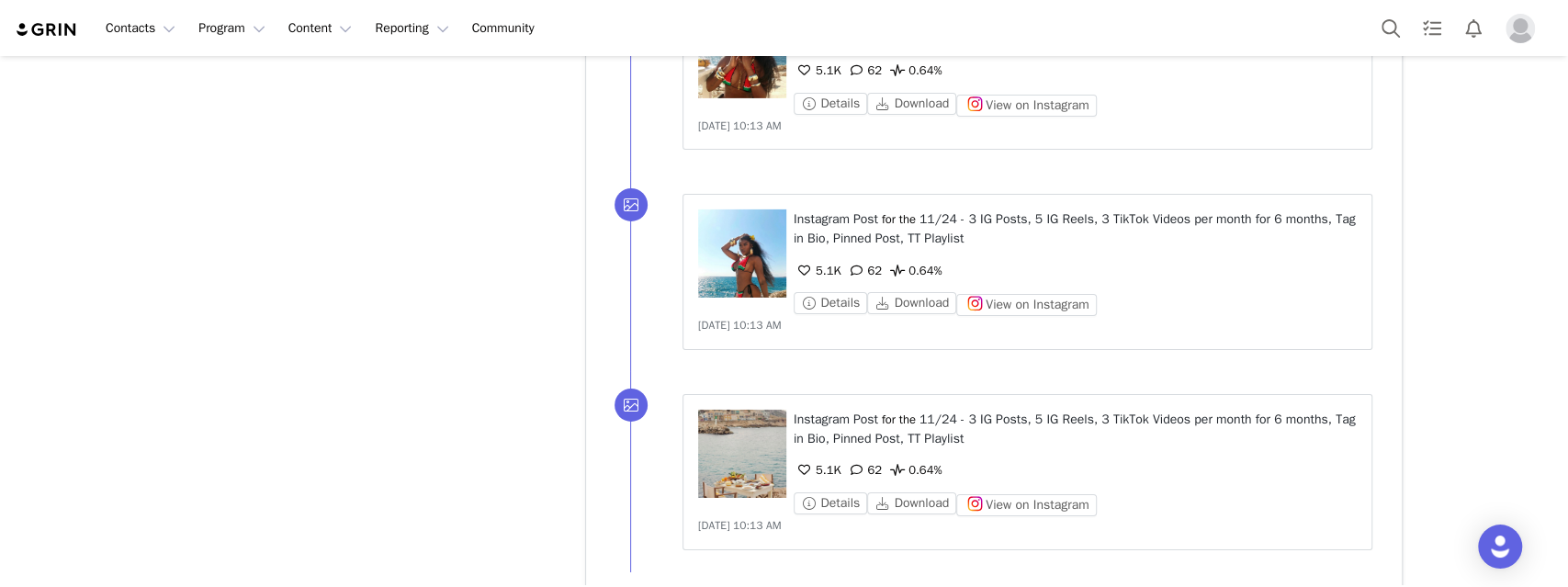 click at bounding box center [994, 646] 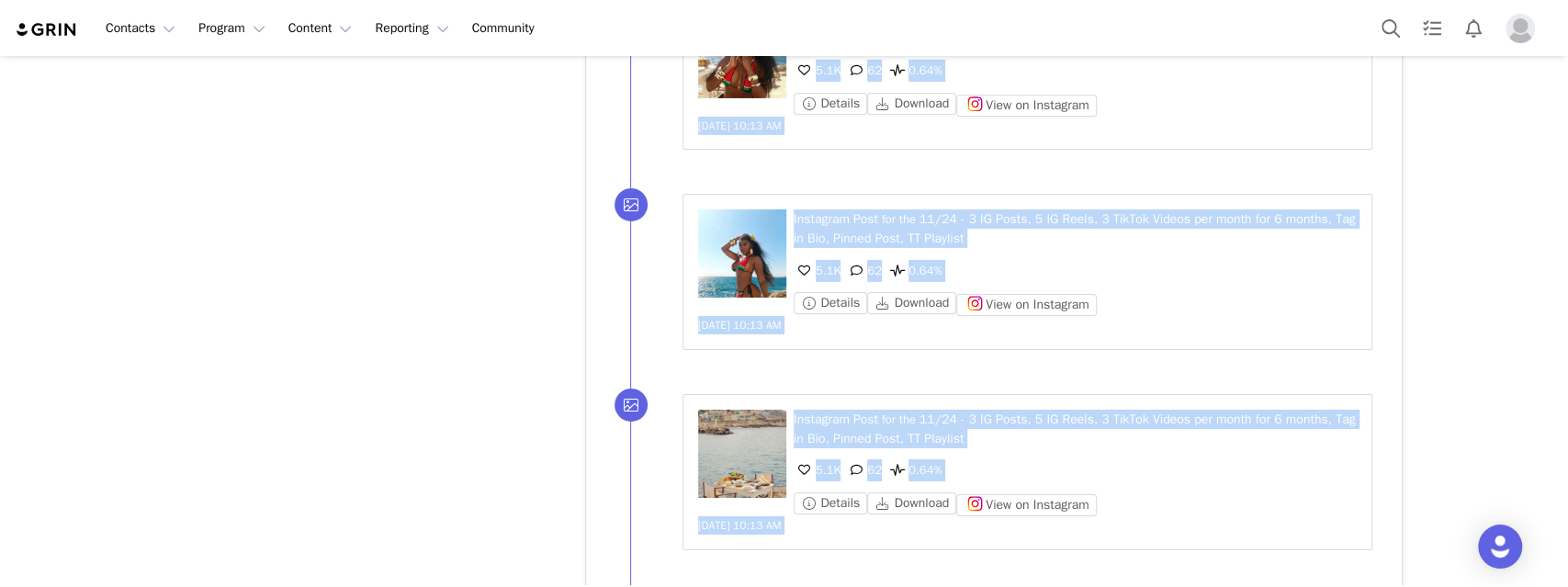 scroll, scrollTop: 0, scrollLeft: 0, axis: both 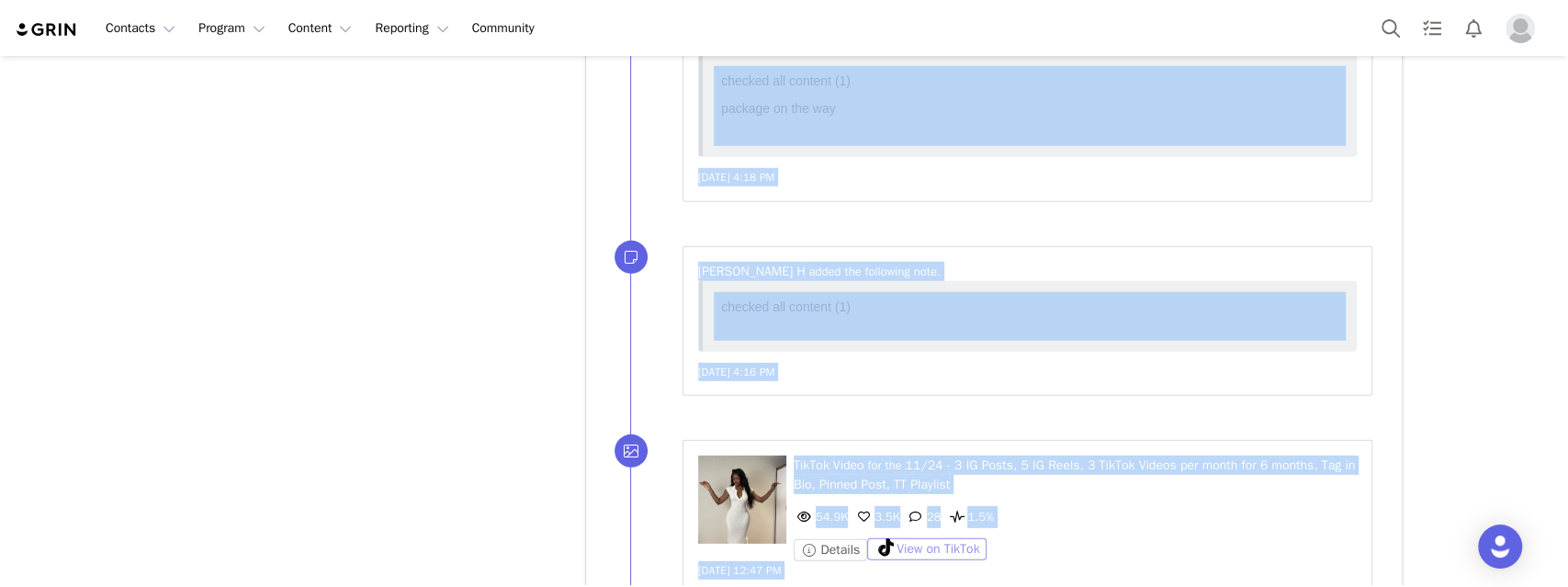 click on "View on TikTok" at bounding box center (927, 549) 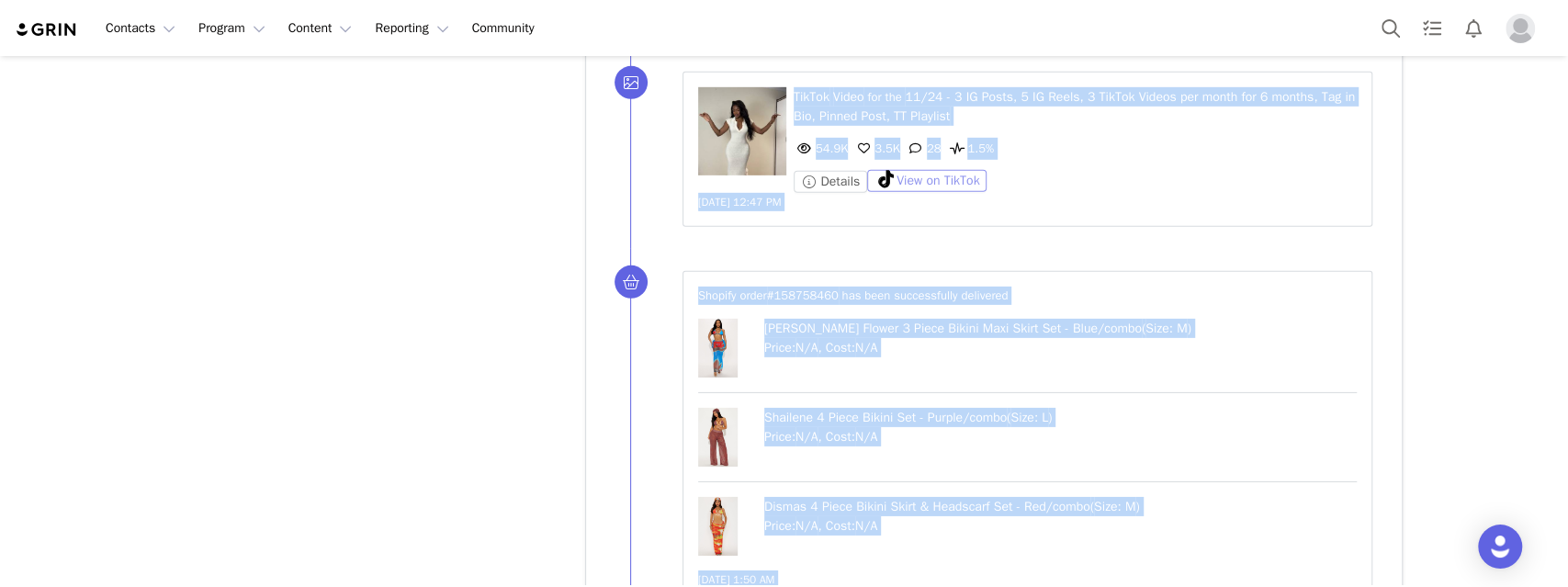 scroll, scrollTop: 18004, scrollLeft: 0, axis: vertical 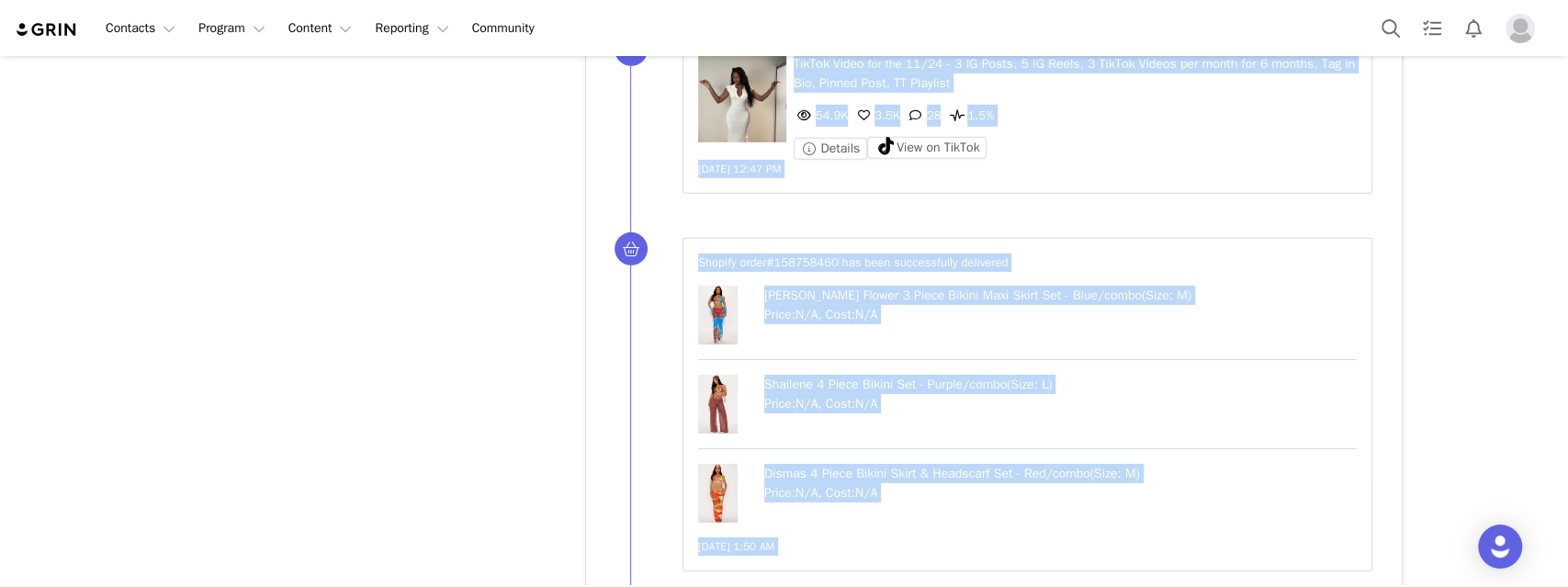 click on "Show more" at bounding box center [640, 624] 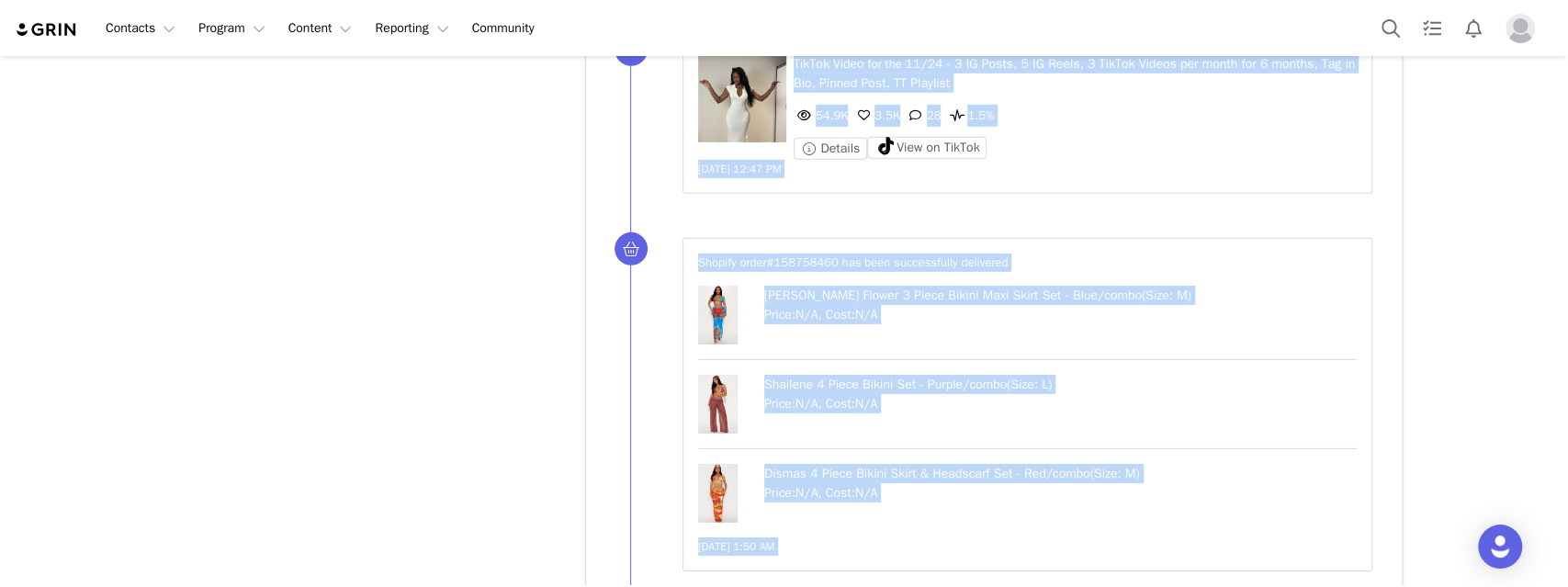 click at bounding box center [994, 667] 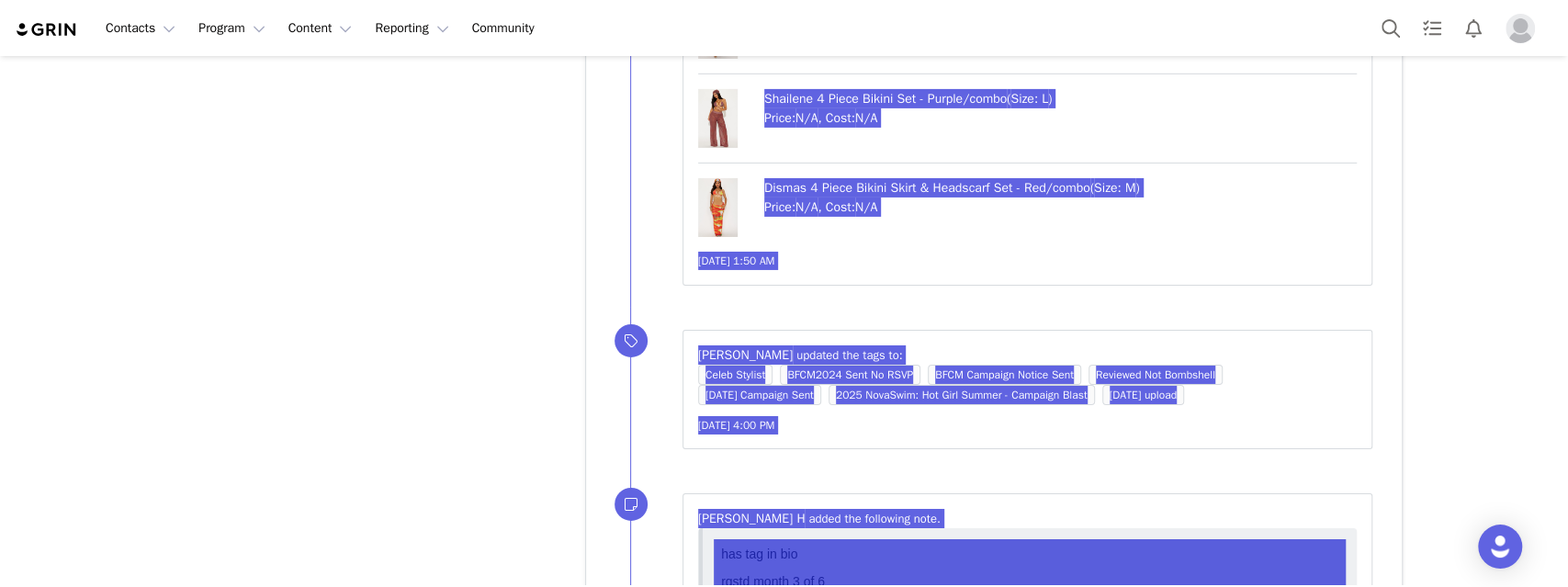 scroll, scrollTop: 18040, scrollLeft: 0, axis: vertical 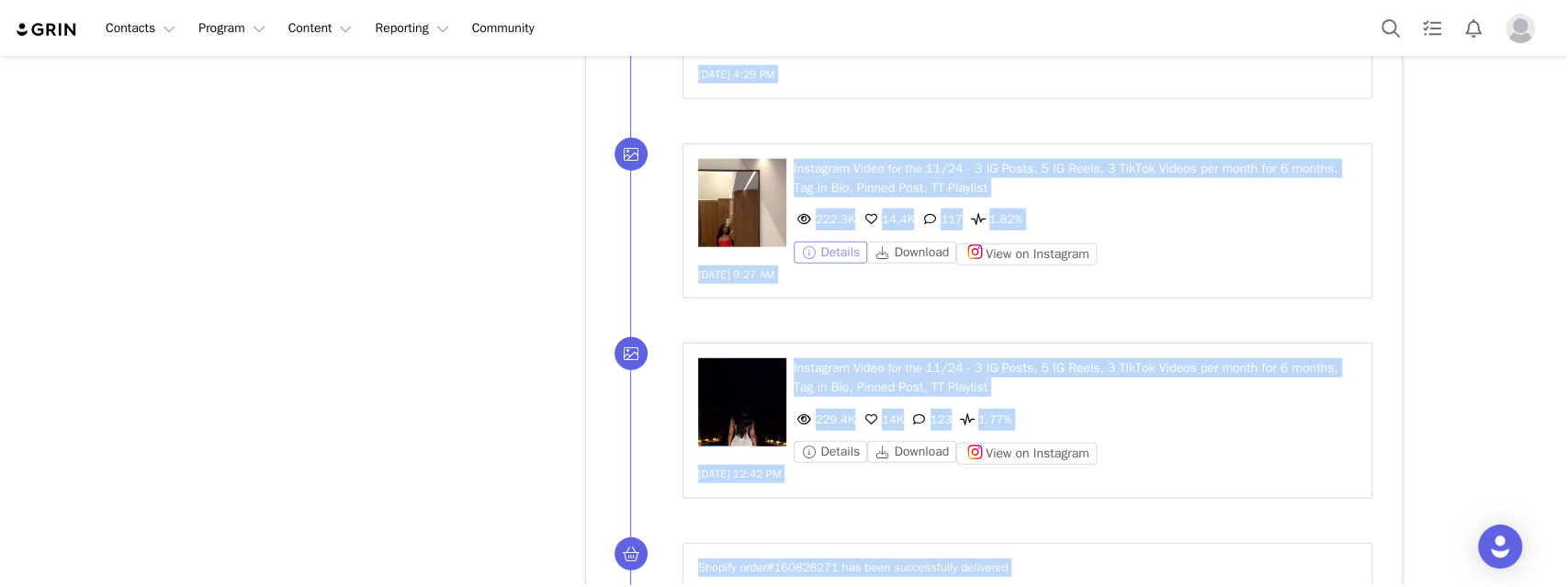 click on "Details" at bounding box center (830, 253) 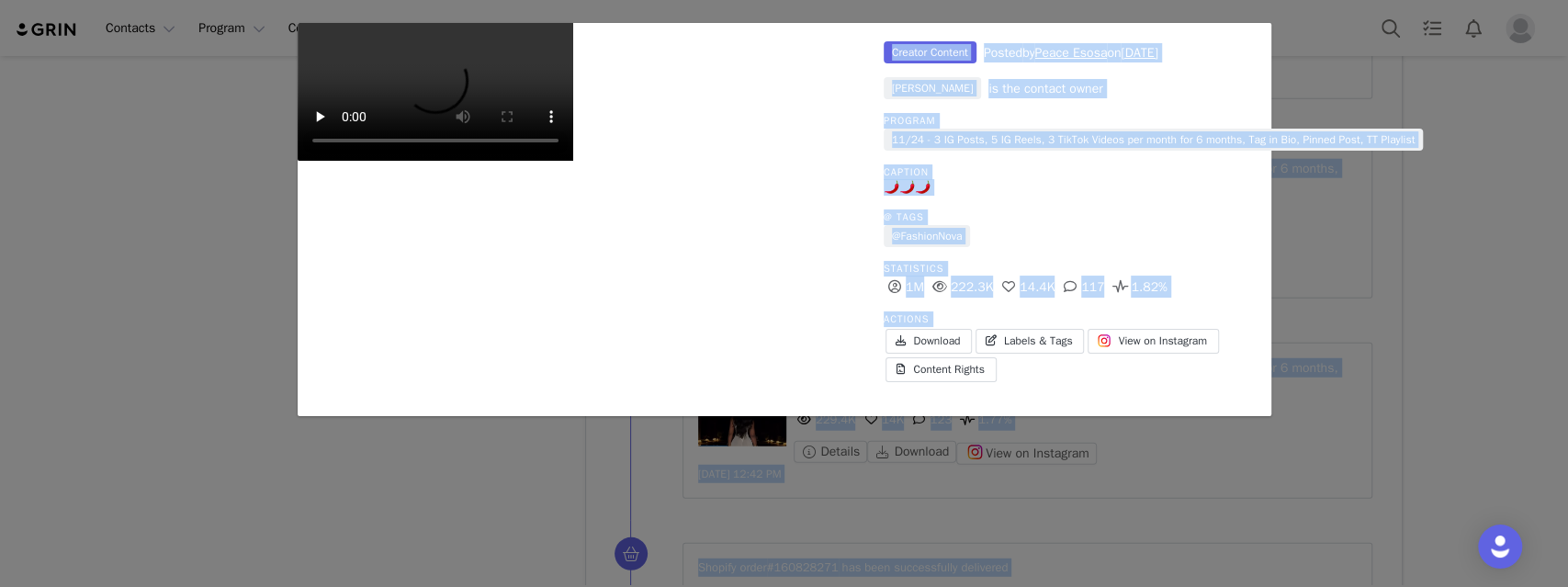 scroll, scrollTop: 97, scrollLeft: 0, axis: vertical 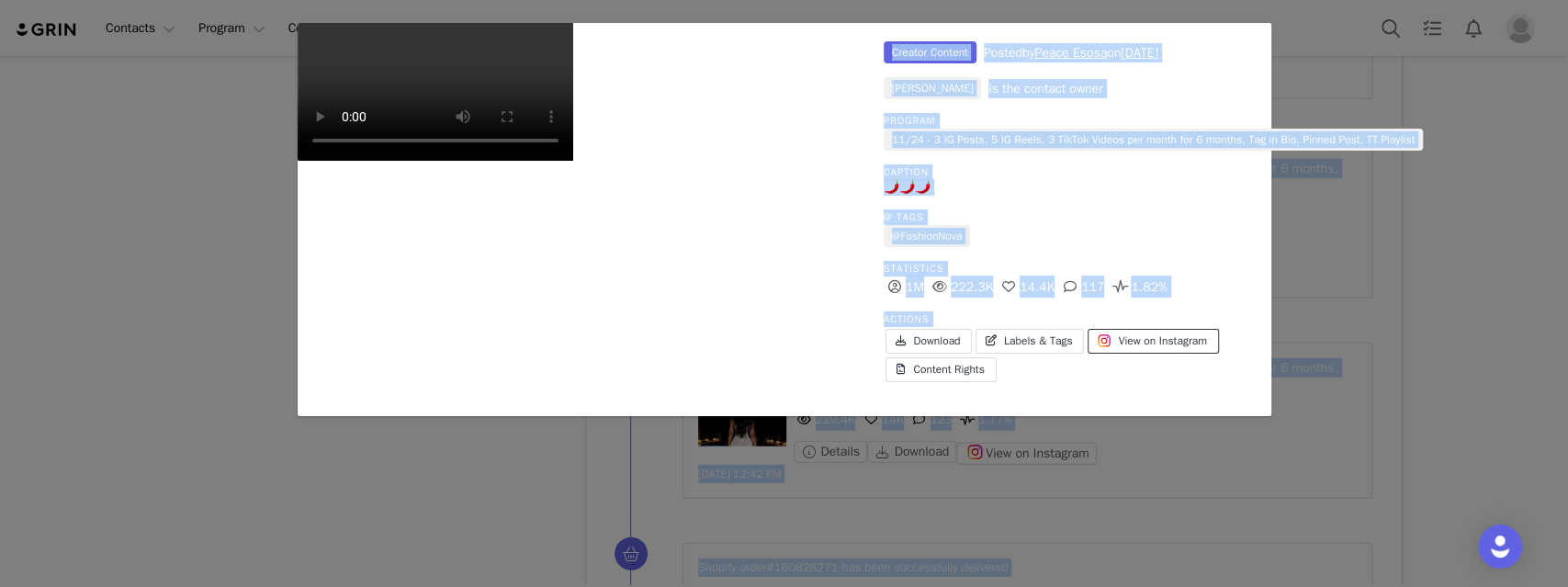 click on "View on Instagram" at bounding box center [1162, 341] 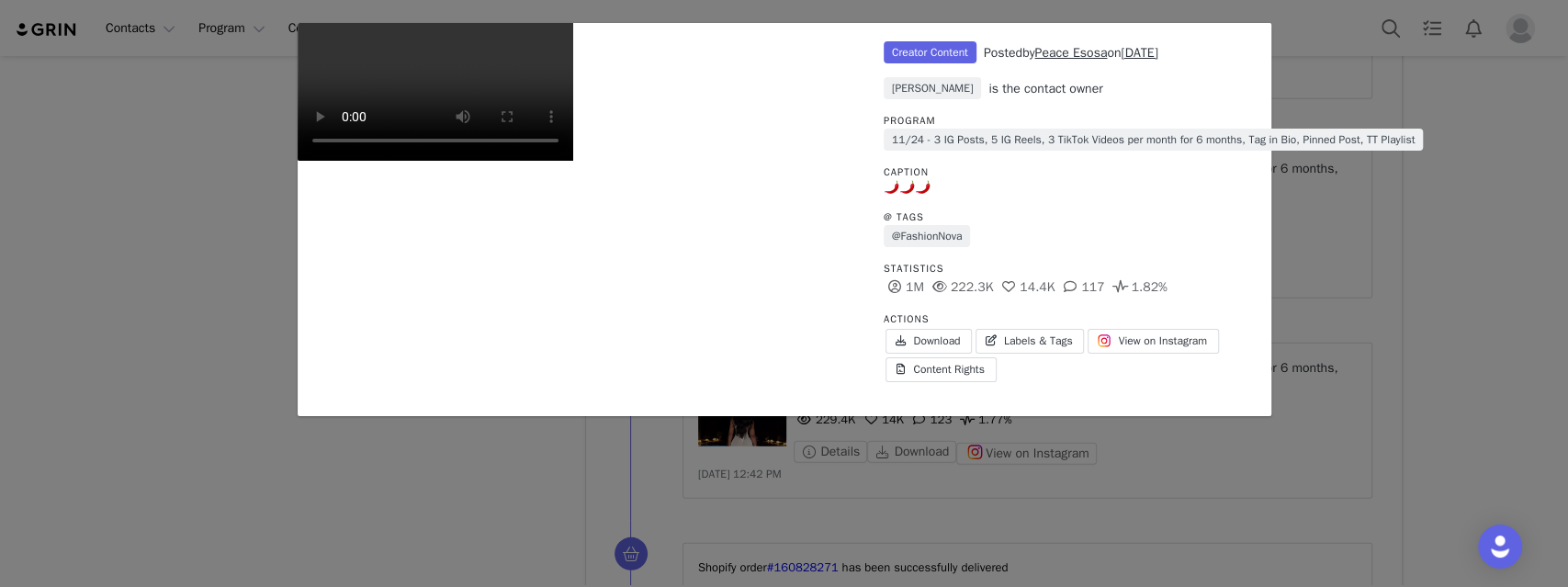 click on "Unlabeled  Creator Content   Posted   by   Peace Esosa   on   Jun 28, 2025   Diane Lam  is the contact owner Program  11/24 - 3 IG Posts, 5 IG Reels, 3 TikTok Videos per month for 6 months, Tag in Bio, Pinned Post, TT Playlist  Caption 🌶️🌶️🌶️  @ Tags  @FashionNova  Statistics 1M  222.3K  14.4K  117  1.82%  Actions  Download   Labels & Tags  View on Instagram Summary  View Full Rights   Content Rights" at bounding box center (784, 293) 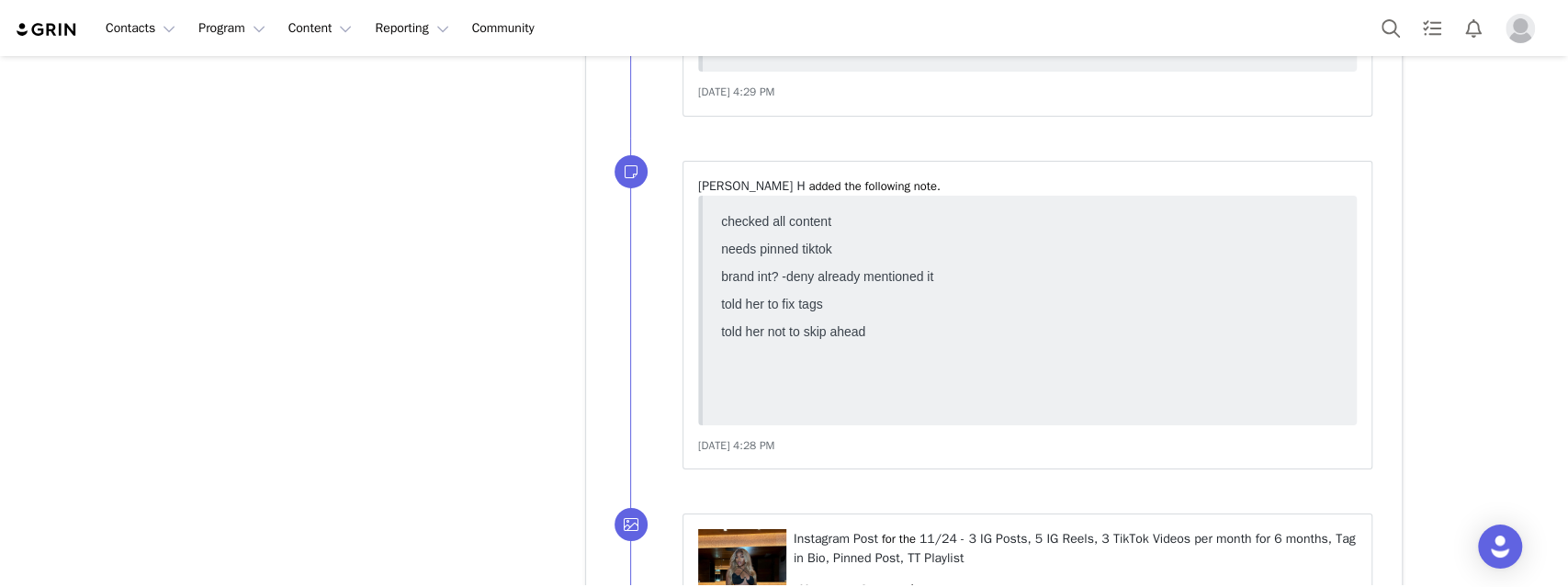scroll, scrollTop: 23083, scrollLeft: 0, axis: vertical 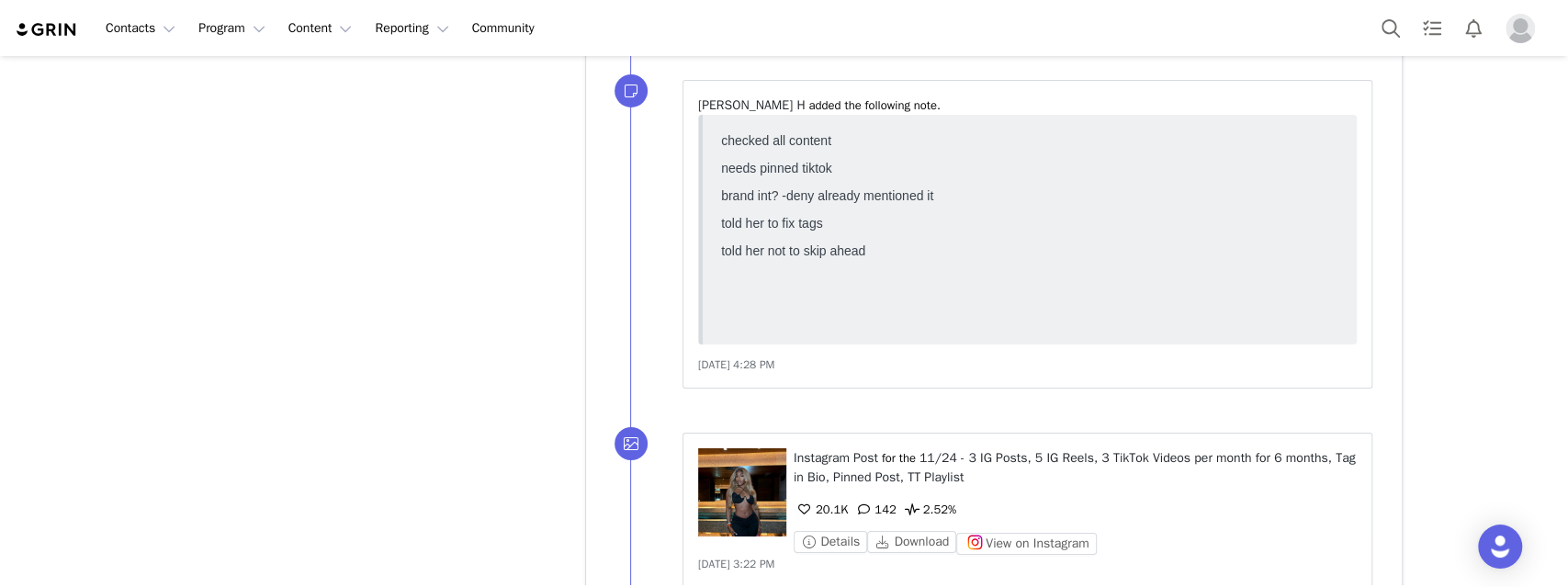 click on "Show more" at bounding box center (640, 641) 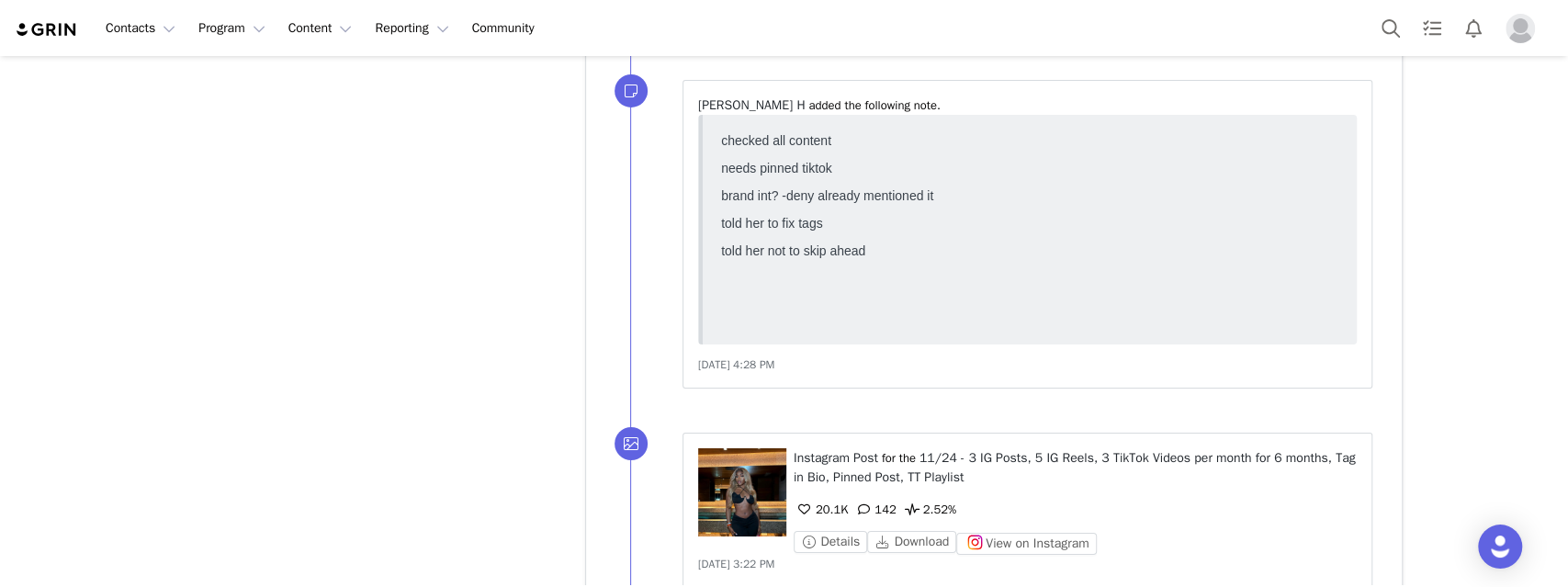 click at bounding box center (994, 684) 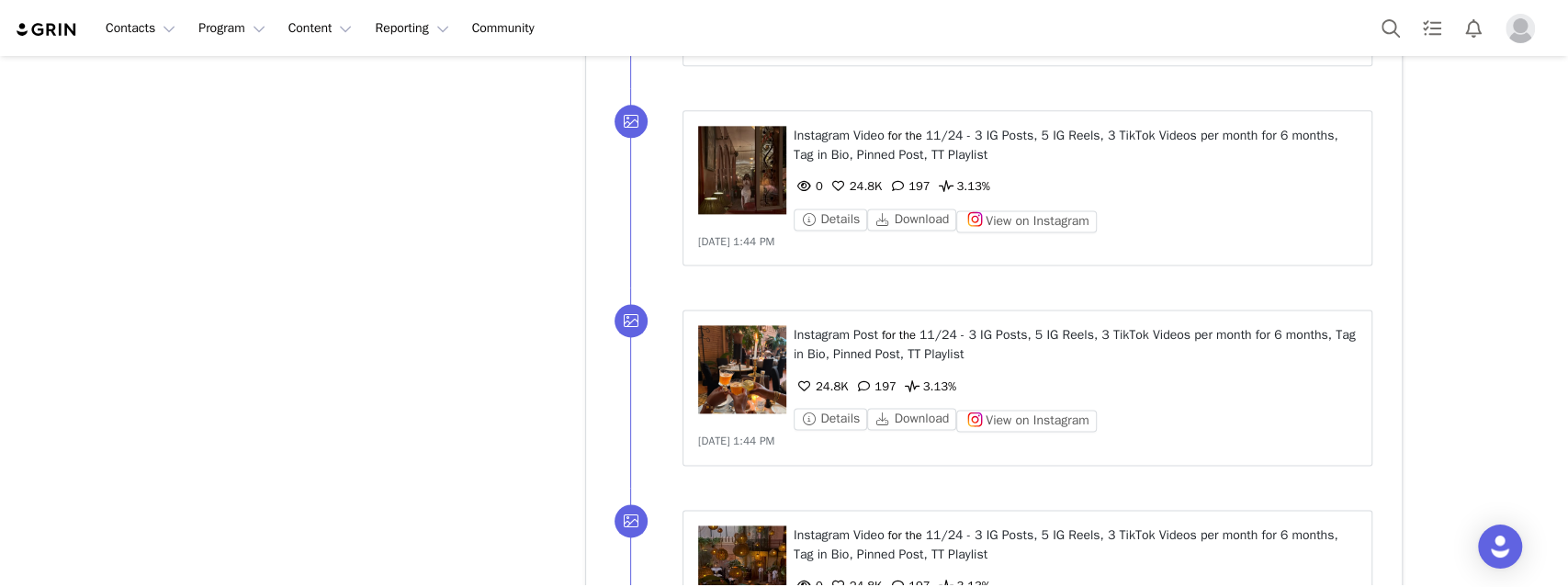scroll, scrollTop: 25179, scrollLeft: 0, axis: vertical 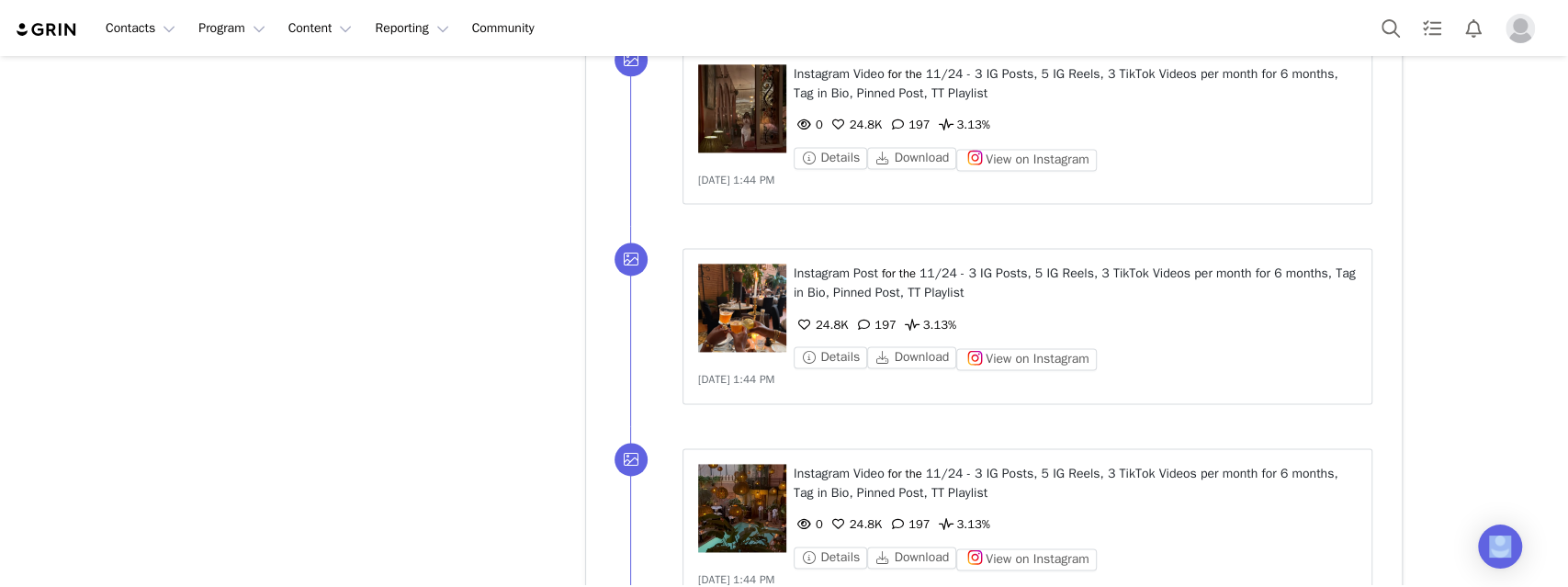 click on "Show more" at bounding box center [994, 655] 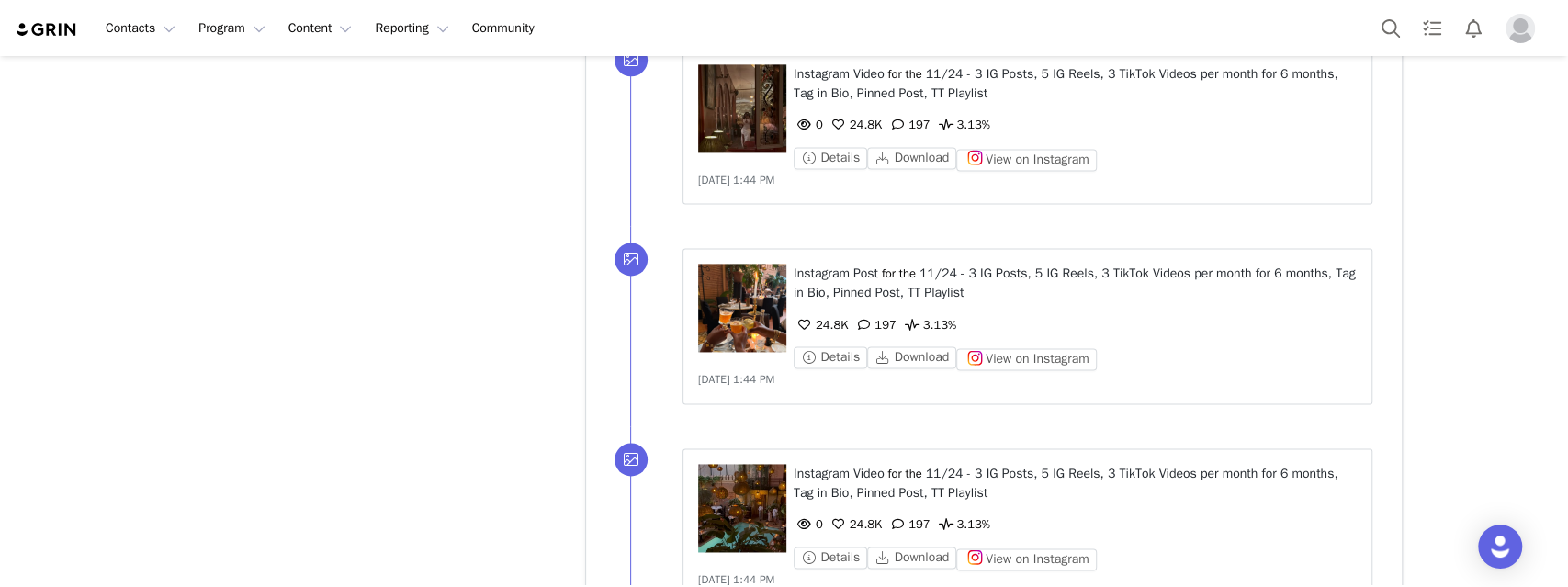 click at bounding box center (994, 699) 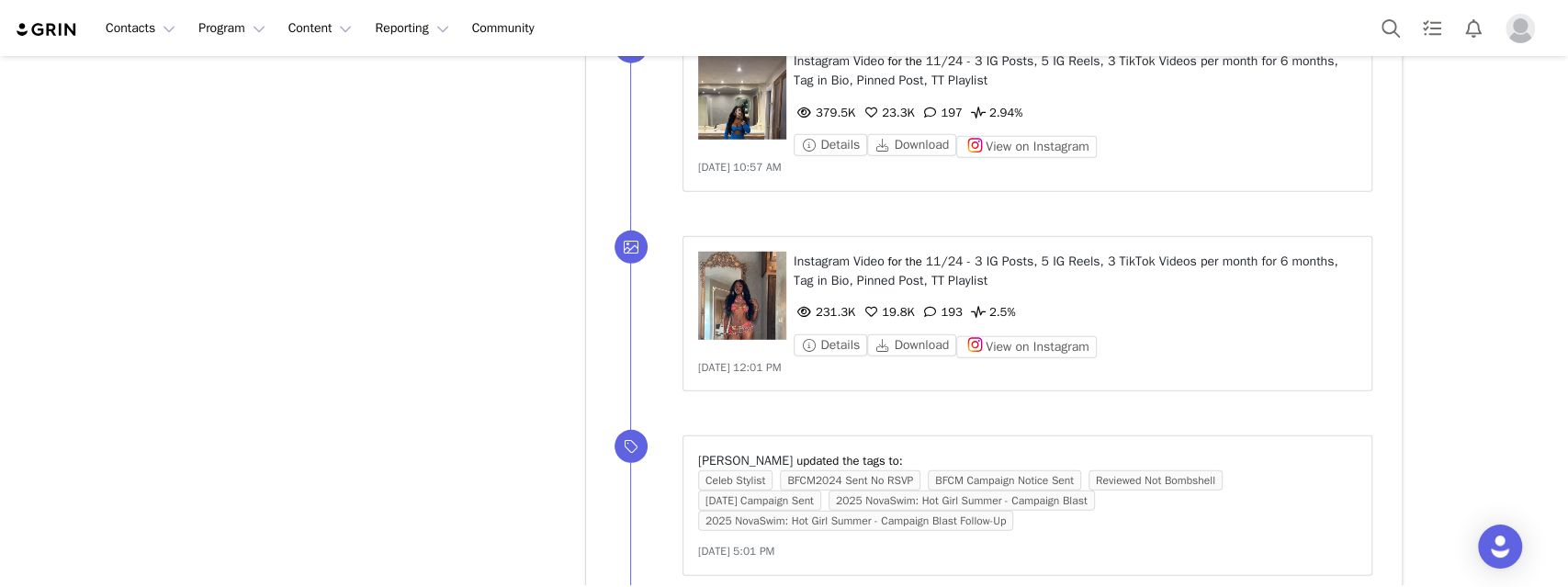 scroll, scrollTop: 27103, scrollLeft: 0, axis: vertical 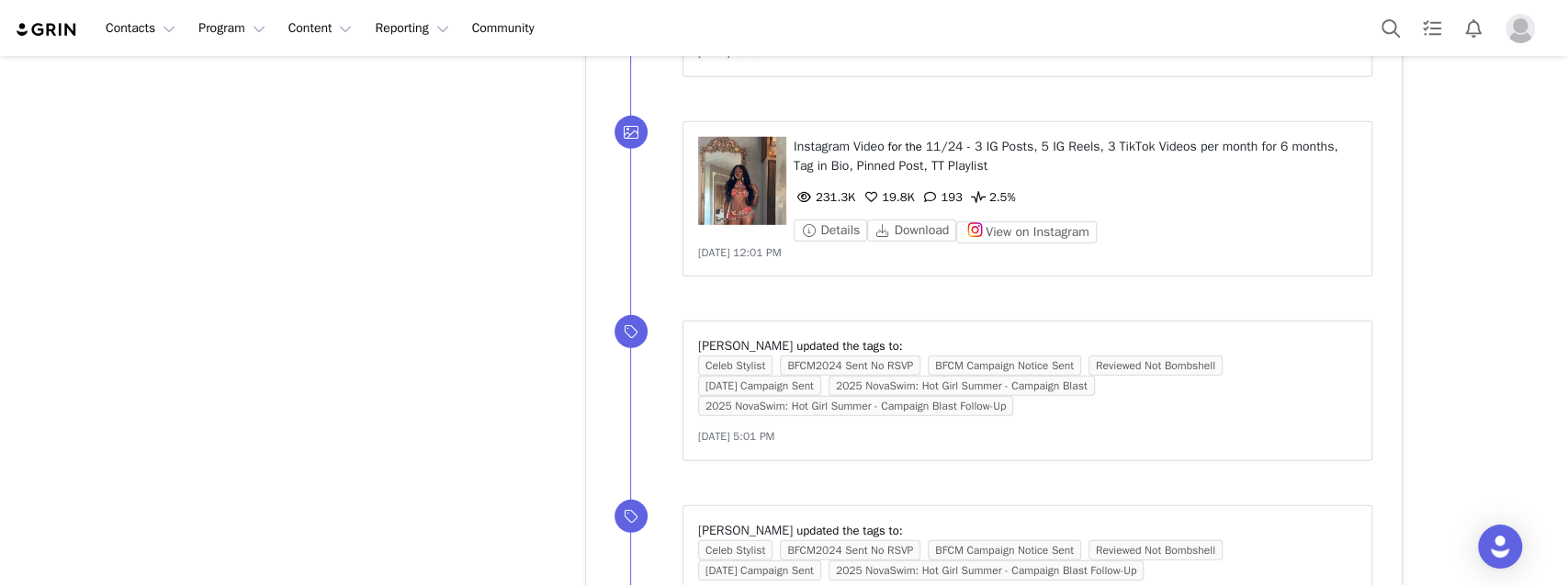 click on "Show more" at bounding box center (640, 677) 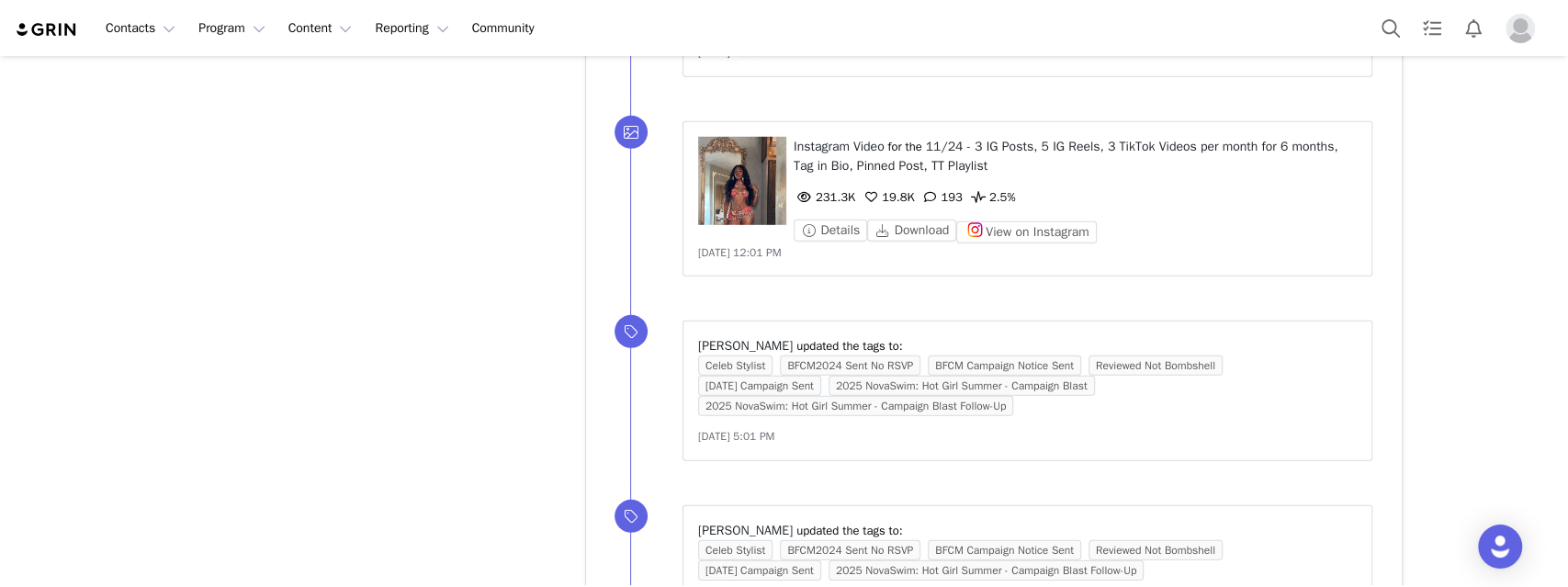 click at bounding box center [994, 720] 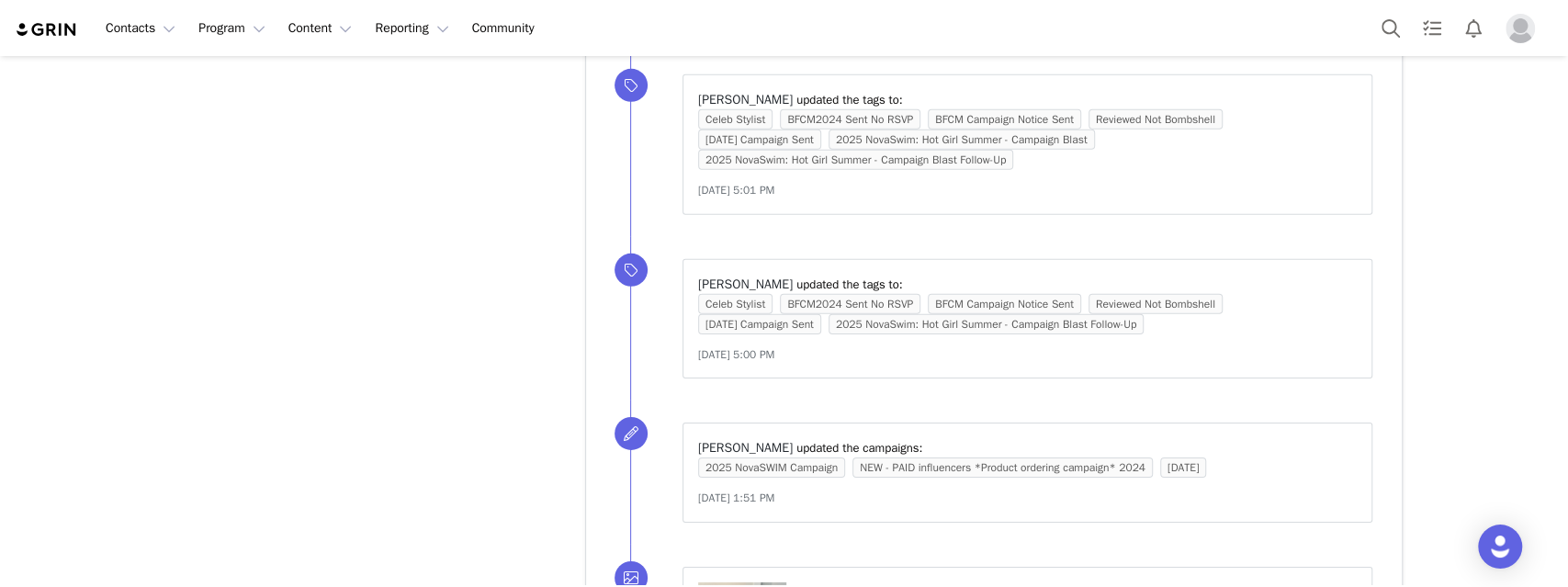 scroll, scrollTop: 0, scrollLeft: 0, axis: both 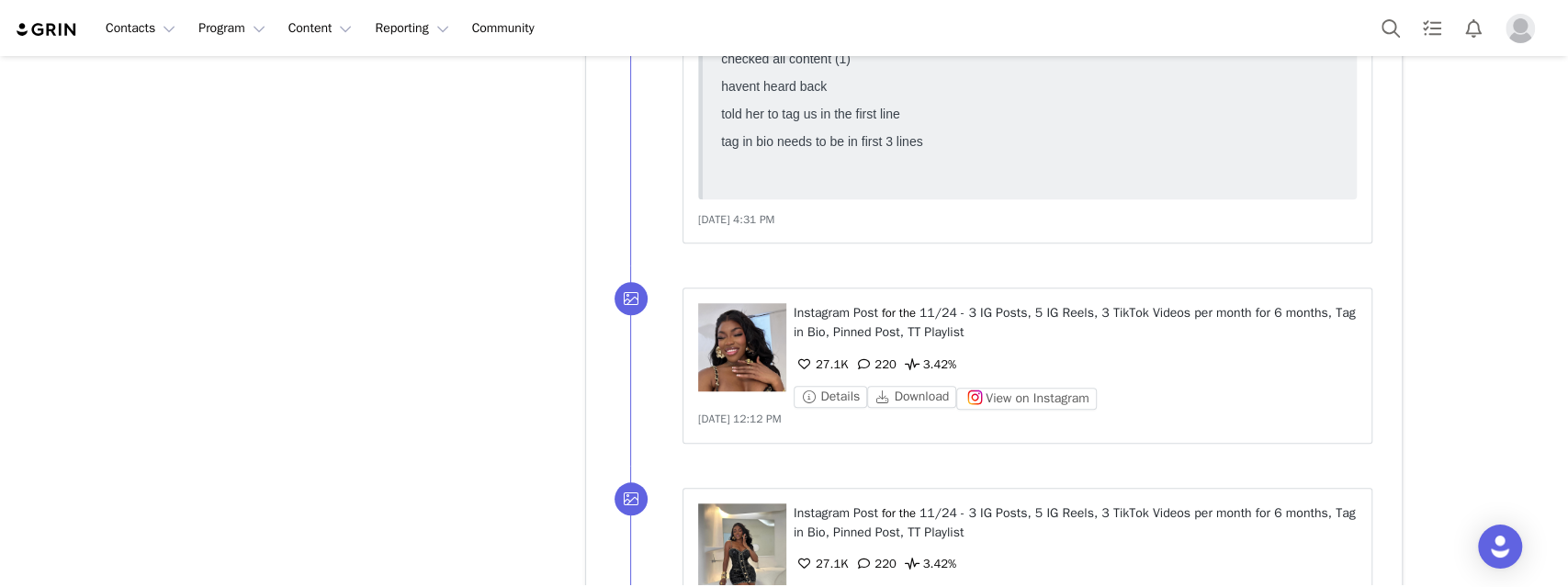 click on "Show more" at bounding box center [640, 695] 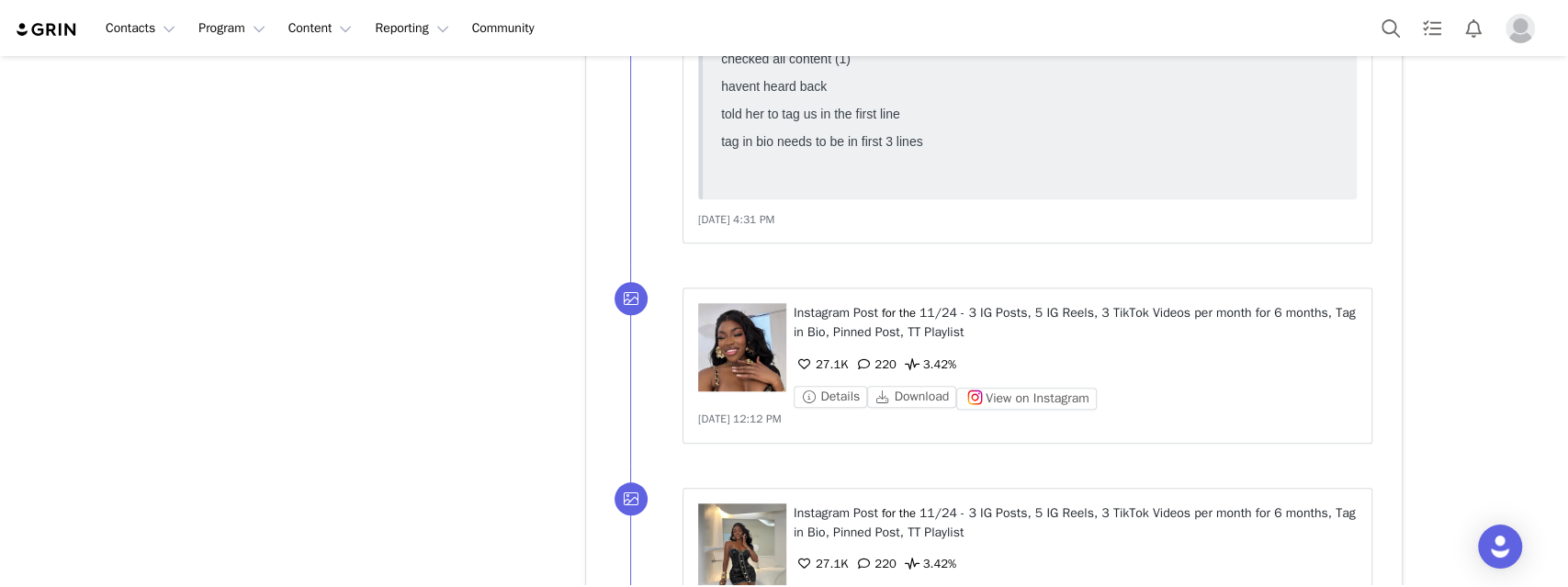click at bounding box center (994, 739) 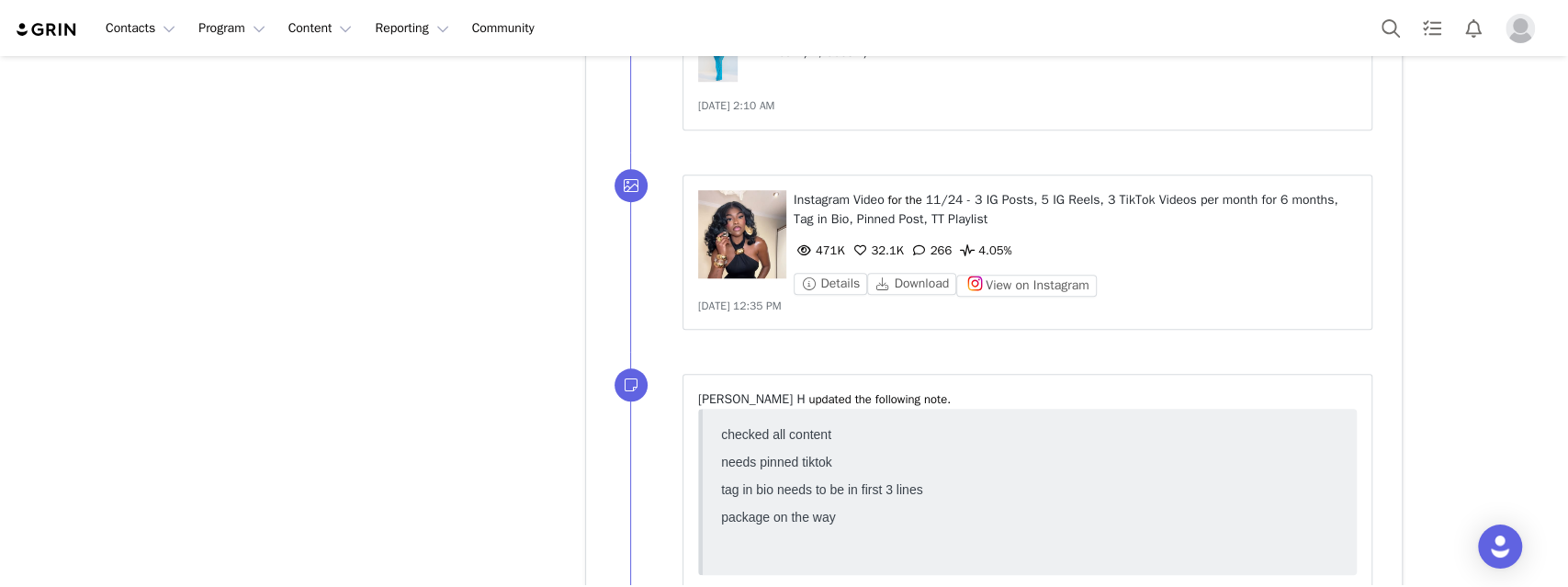 scroll, scrollTop: 34035, scrollLeft: 0, axis: vertical 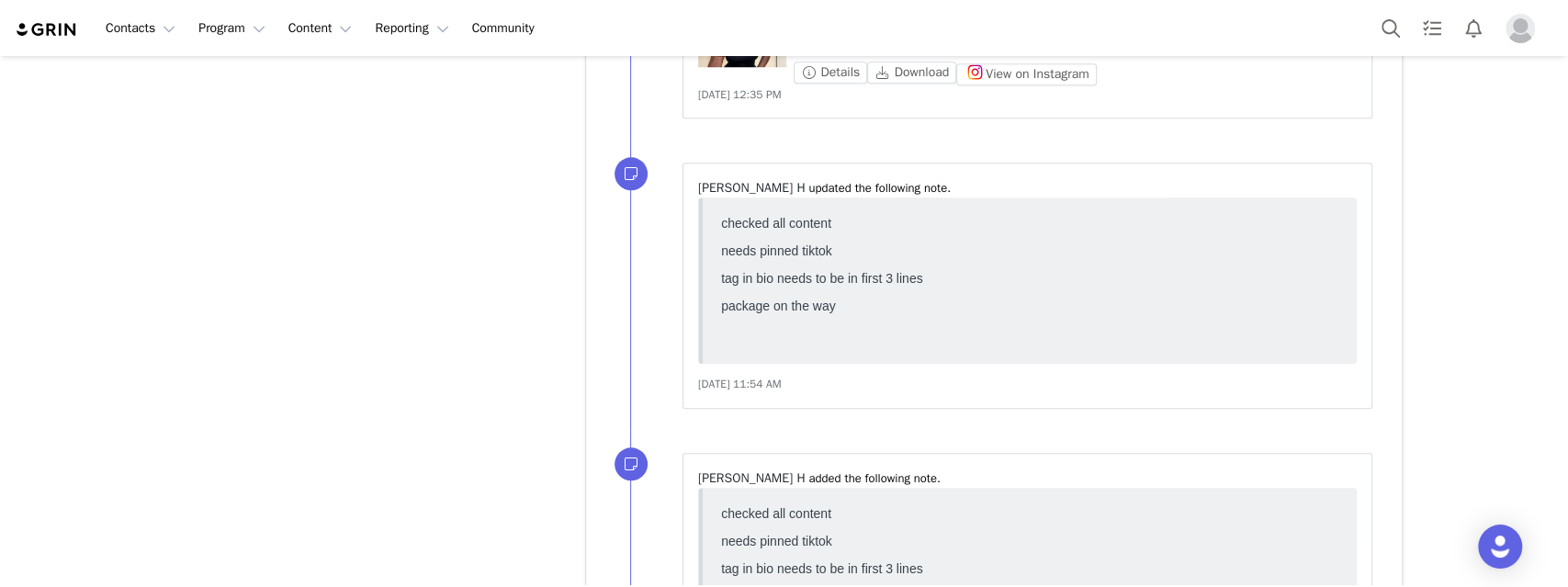 click on "Show more" at bounding box center (640, 718) 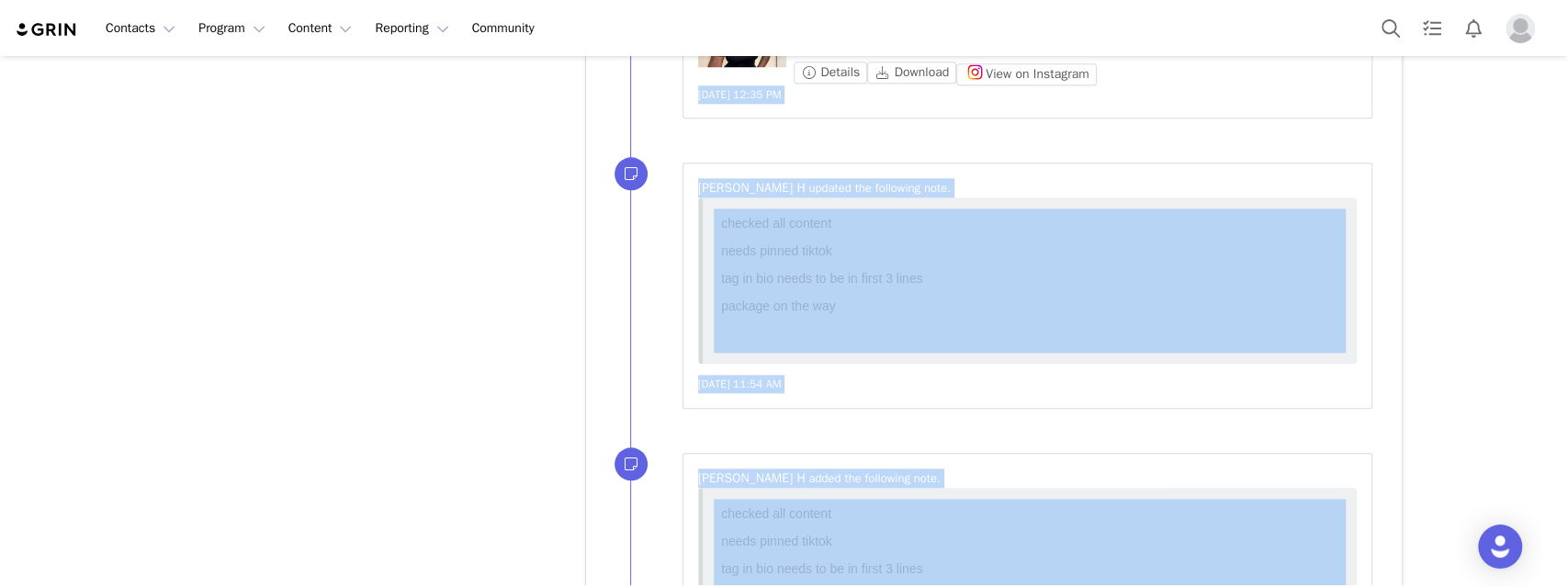 click at bounding box center [994, 762] 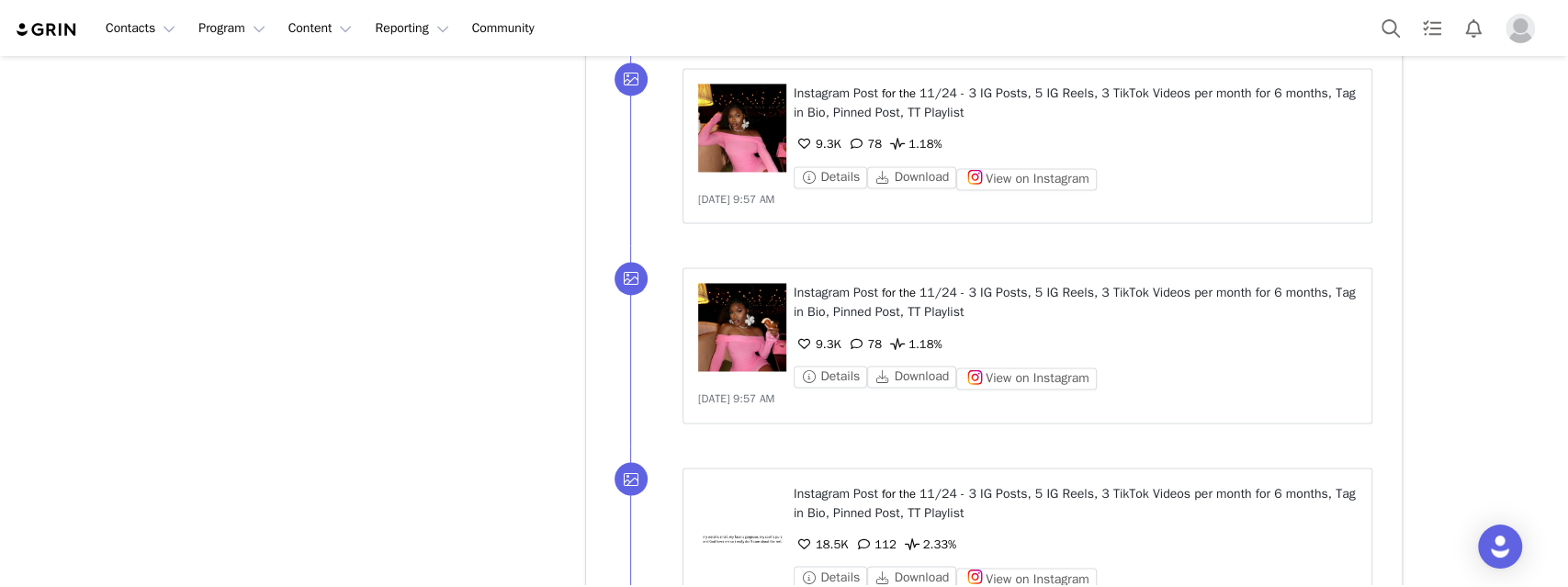 scroll, scrollTop: 35113, scrollLeft: 0, axis: vertical 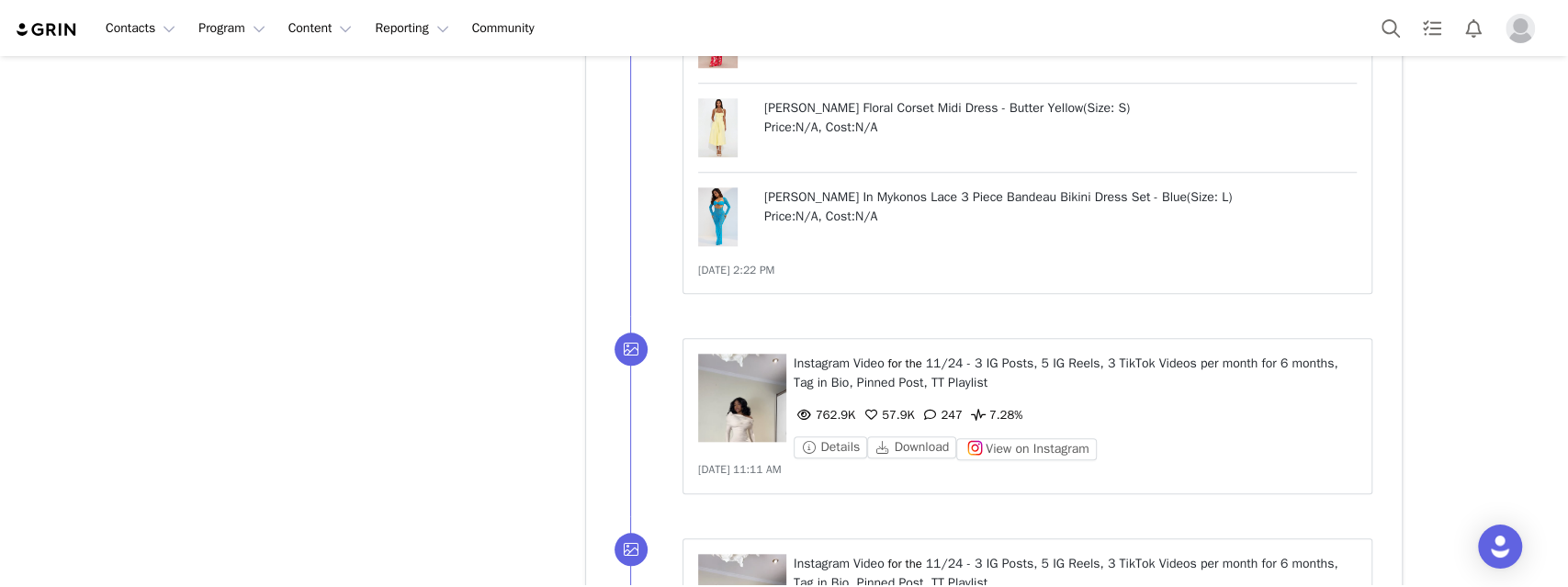 click on "Show more" at bounding box center [640, 746] 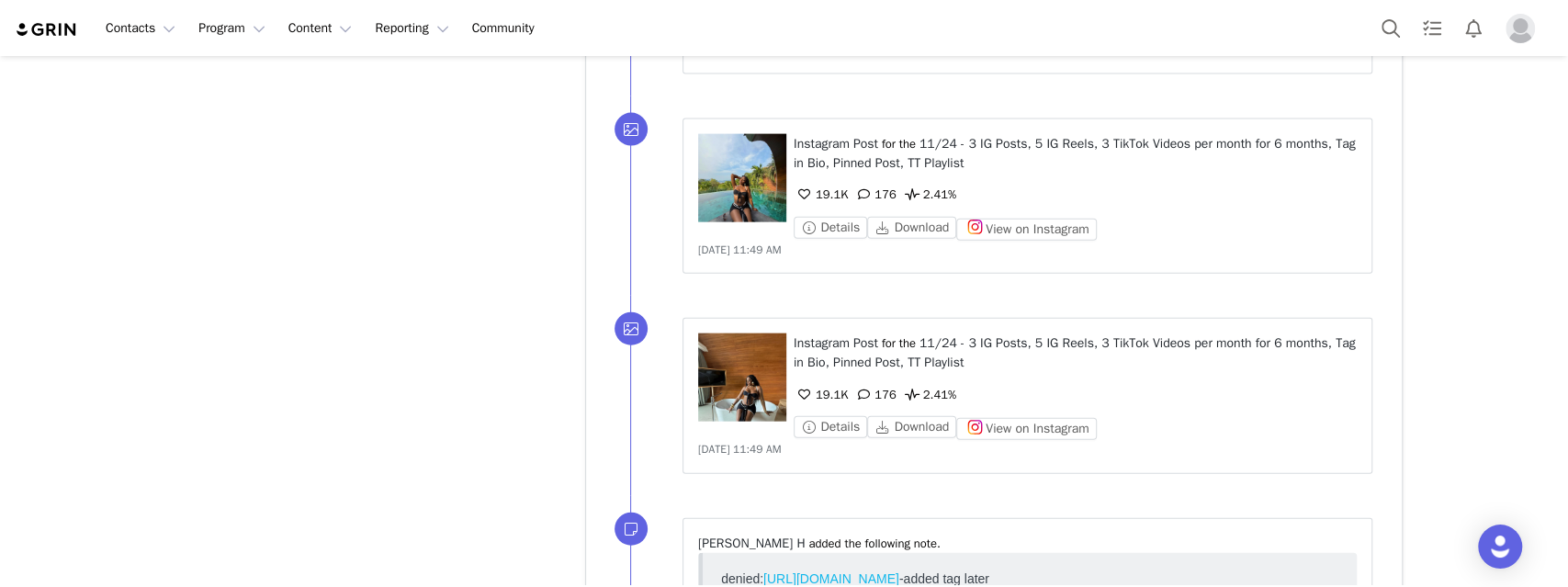 scroll, scrollTop: 40771, scrollLeft: 0, axis: vertical 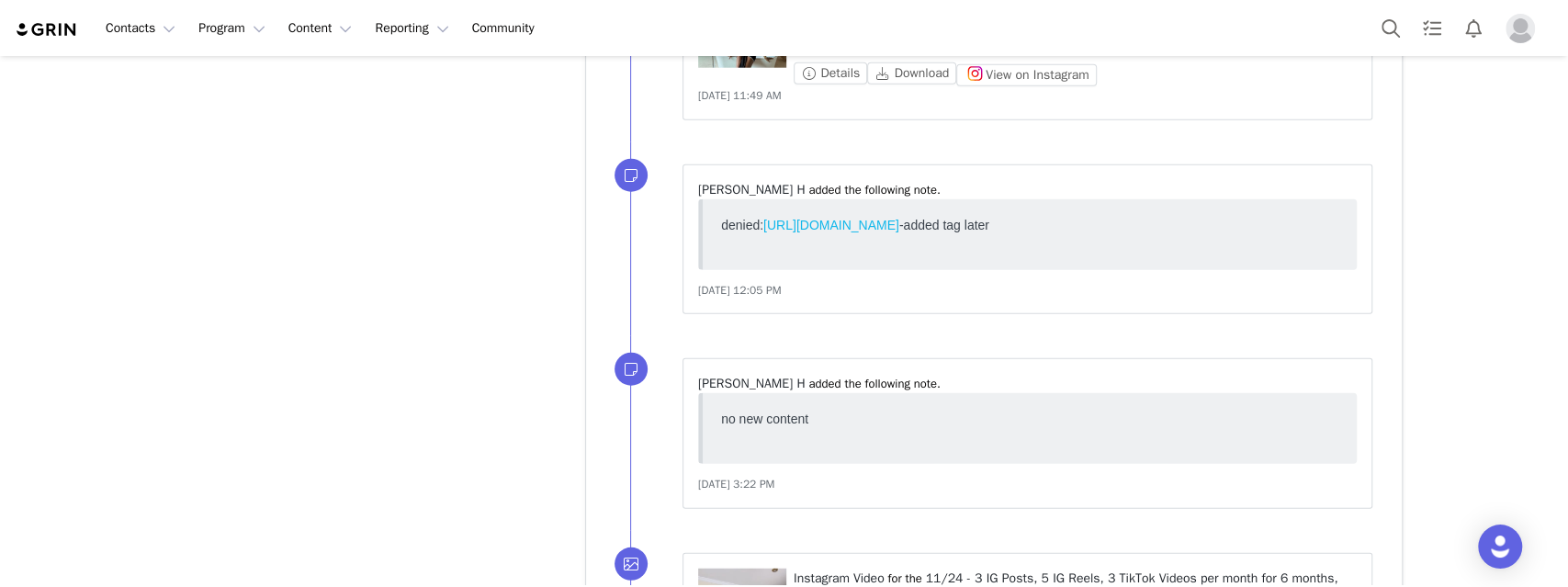 click on "Show more" at bounding box center [640, 761] 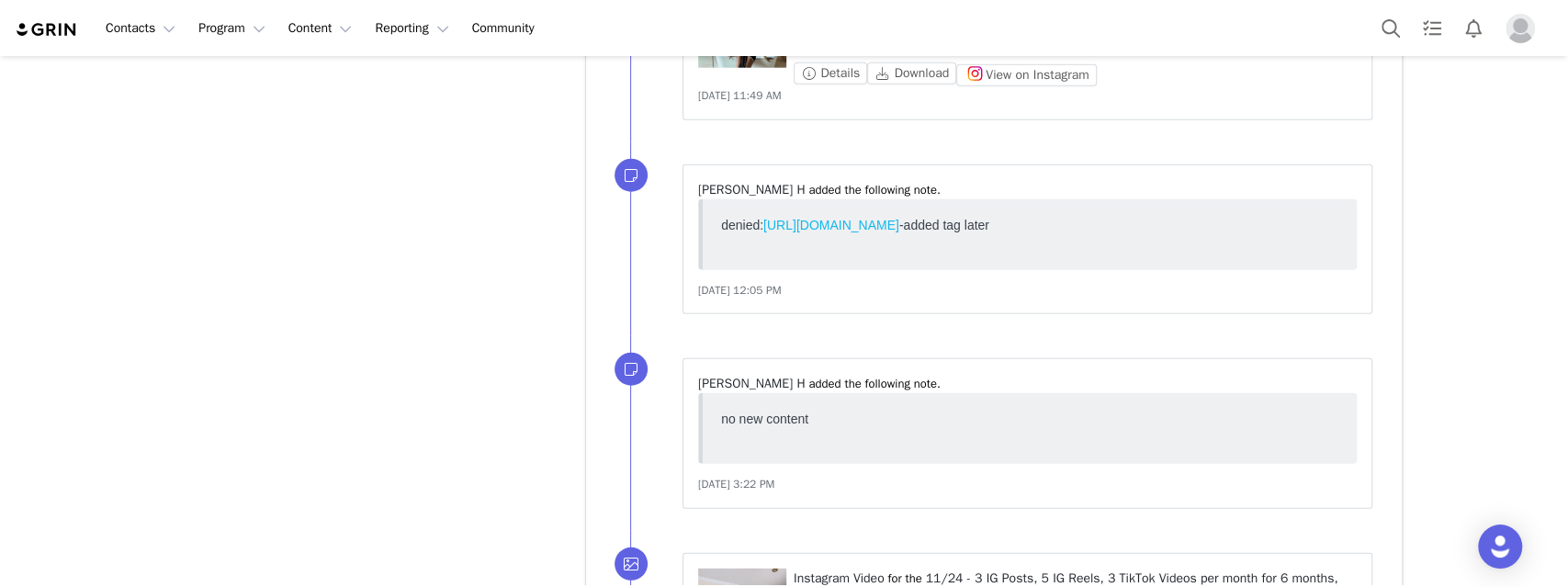 scroll, scrollTop: 40911, scrollLeft: 0, axis: vertical 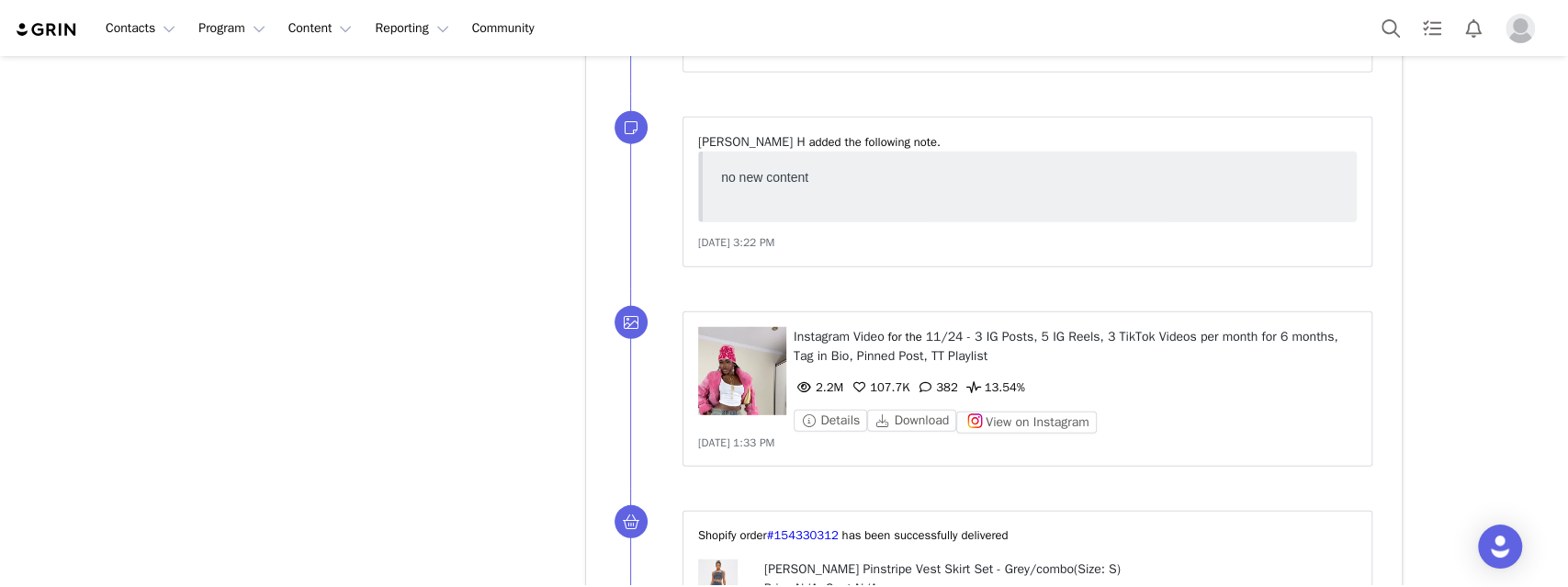 click on "⁨Shopify⁩ order⁨  #154330312 ⁩ has been successfully delivered   Priscilla Pinstripe Vest Skirt Set - Grey/combo  (   Size: S   )   Price:  N/A , Cost:   N/A     Sweet Love Corset Midi Dress - Navy  (   Size: M   )   Price:  N/A , Cost:   N/A     Mallorie Sweater Maxi Dress - Pink/combo  (   Size: S   )   Price:  N/A , Cost:   N/A     Seaside Chill Crochet Midi Dress - Cream  (   Size: S   )   Price:  N/A , Cost:   N/A     In Full Bloom Midi Skirt Set - Cream/combo  (   Size: S   )   Price:  N/A , Cost:   N/A     Anna Mesh Maxi Dress - Pink/combo  (   Size: S   )   Price:  N/A , Cost:   N/A     Alisha Mesh Maxi Dress - Red/combo  (   Size: M   )   Price:  N/A , Cost:   N/A     Sarah Chiffon Maxi Dress - Butter Yellow  (   Size: S   )   Price:  N/A , Cost:   N/A     Sweet Girl Cherry Crochet Maxi Dress - White/combo  (   Size: M   )   Price:  N/A , Cost:   N/A     Slinky Tammy Double Lined Maxi Dress - Hot Pink  (   Size: M   )   Price:  N/A , Cost:   N/A     Noelia Thong Wedges - White  (" at bounding box center [1028, 1880] 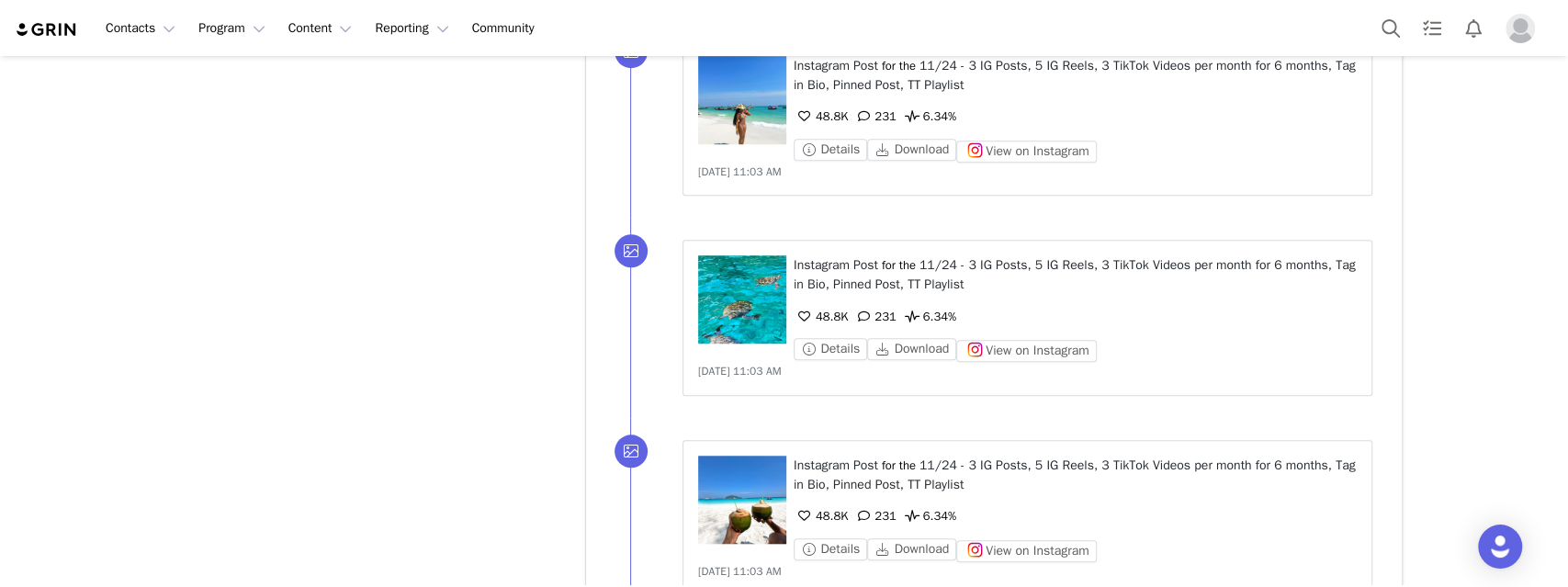 scroll, scrollTop: 48013, scrollLeft: 0, axis: vertical 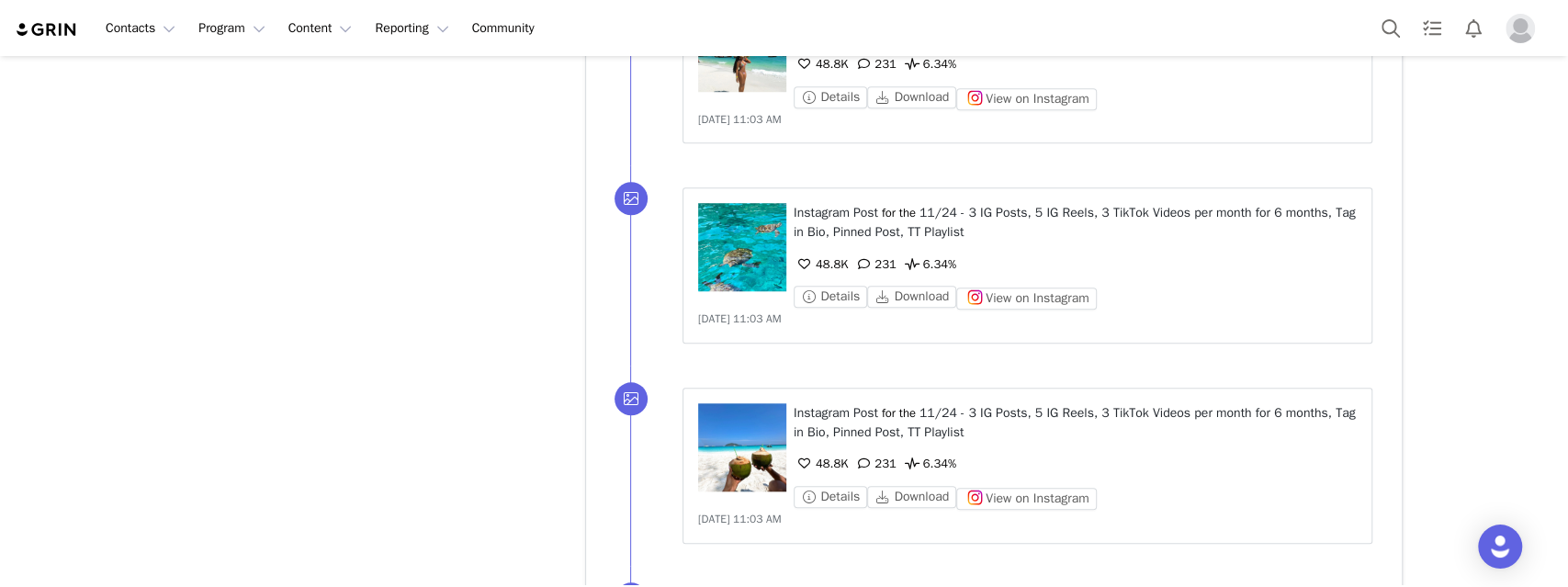 click on "Show more" at bounding box center [640, 796] 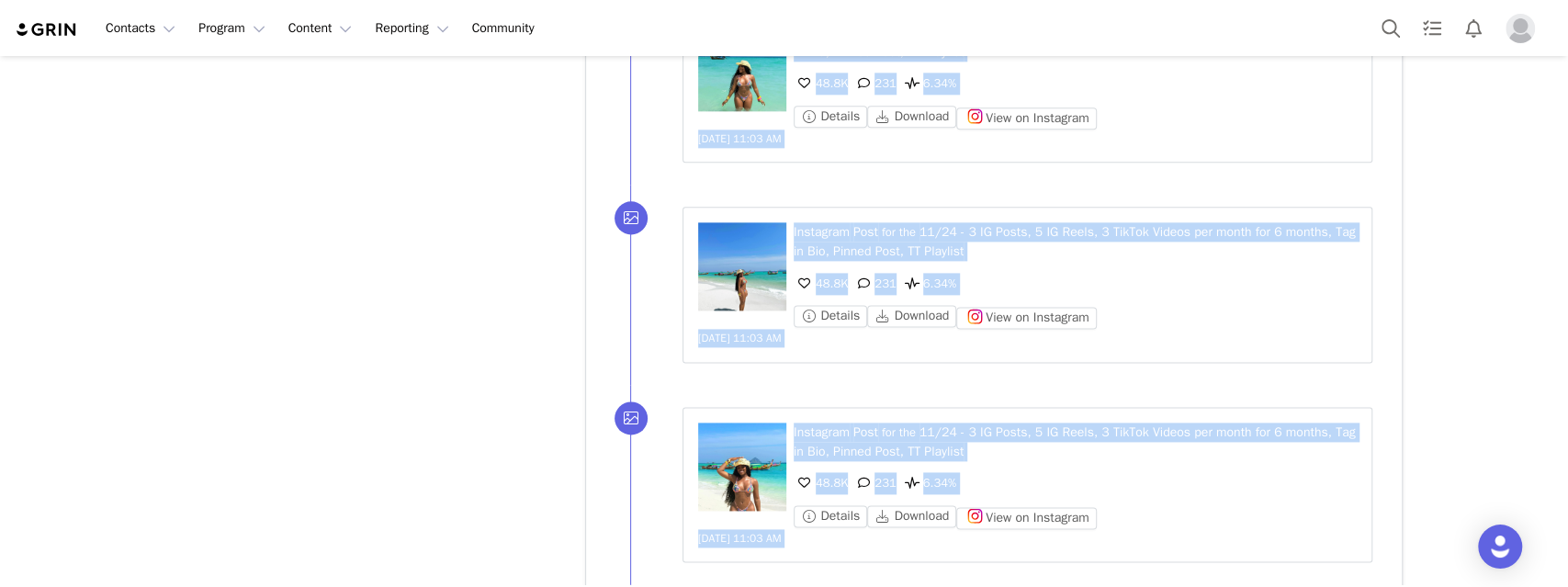 click on "⁨ Instagram ⁩ ⁨ Post ⁩ for the ⁨ 11/24 - 3 IG Posts, 5 IG Reels, 3 TikTok Videos per month for 6 months, Tag in Bio, Pinned Post, TT Playlist ⁩ 42.5K  203  5.53%  Details Download View on Instagram   Feb 28, 2025, 10:57 AM Unlabeled Labels & Tags  Save  Cancel" at bounding box center (1016, 1342) 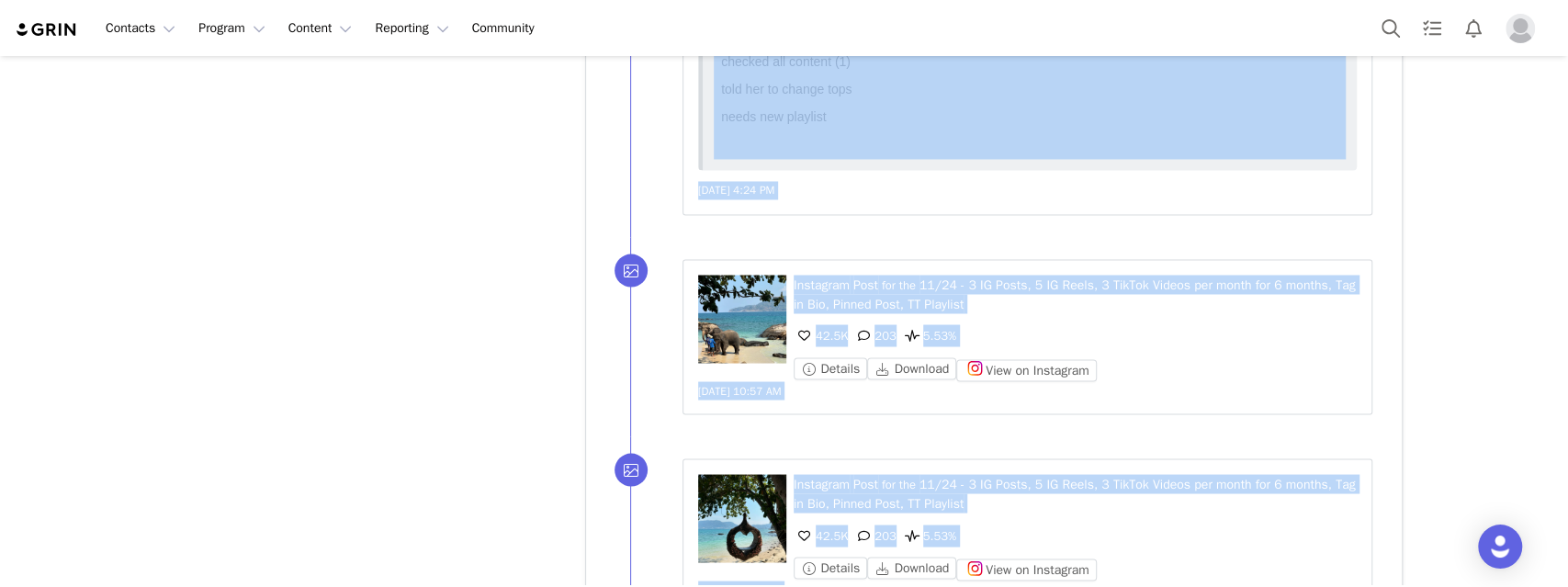 scroll, scrollTop: 50048, scrollLeft: 0, axis: vertical 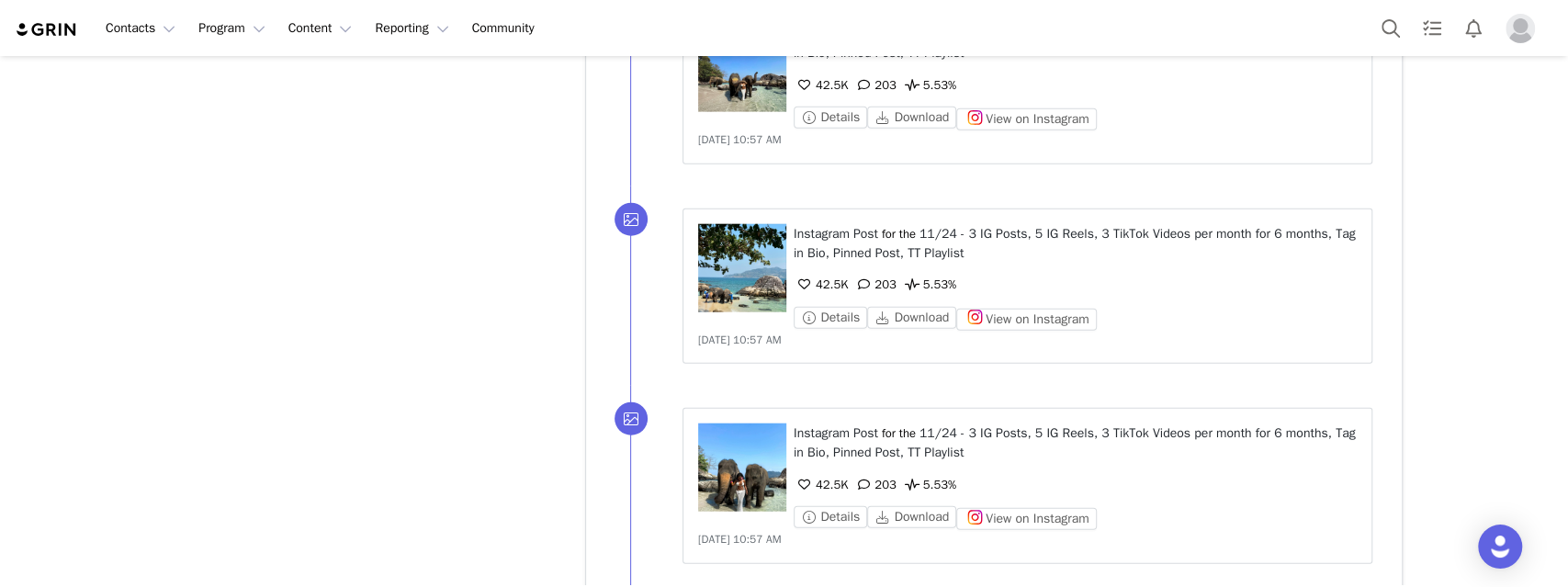 click on "Show more" at bounding box center [640, 816] 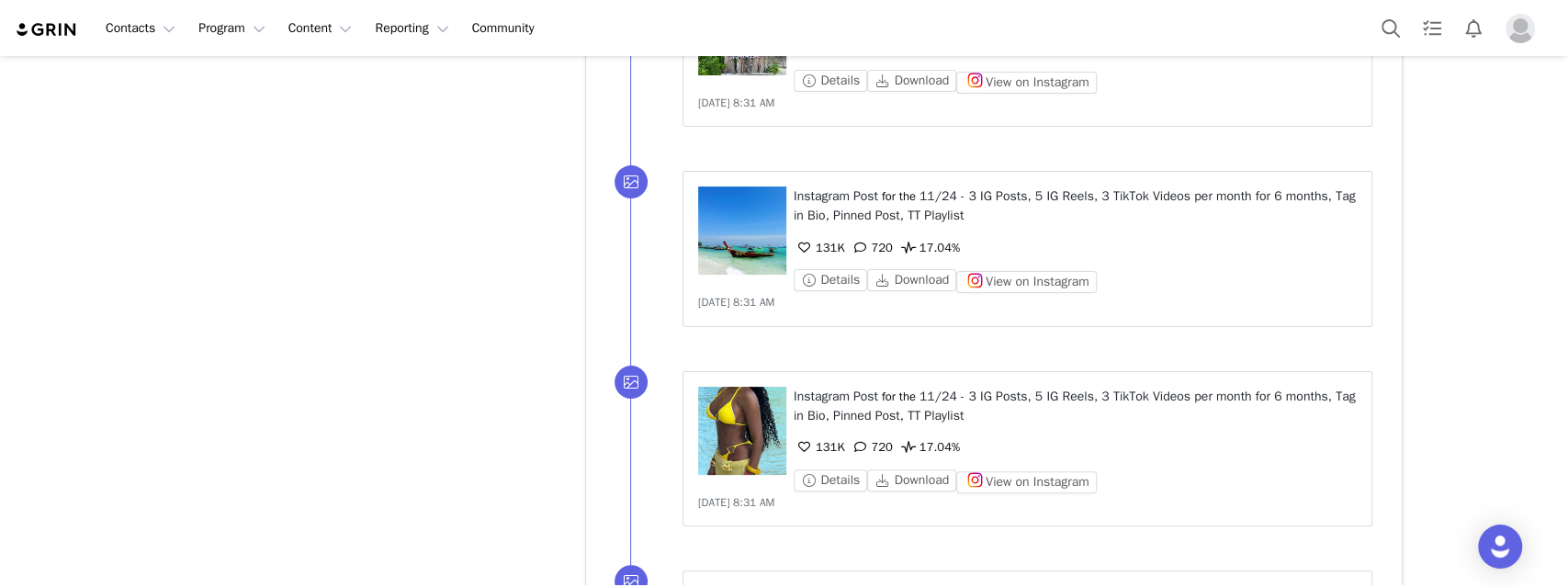 scroll, scrollTop: 52053, scrollLeft: 0, axis: vertical 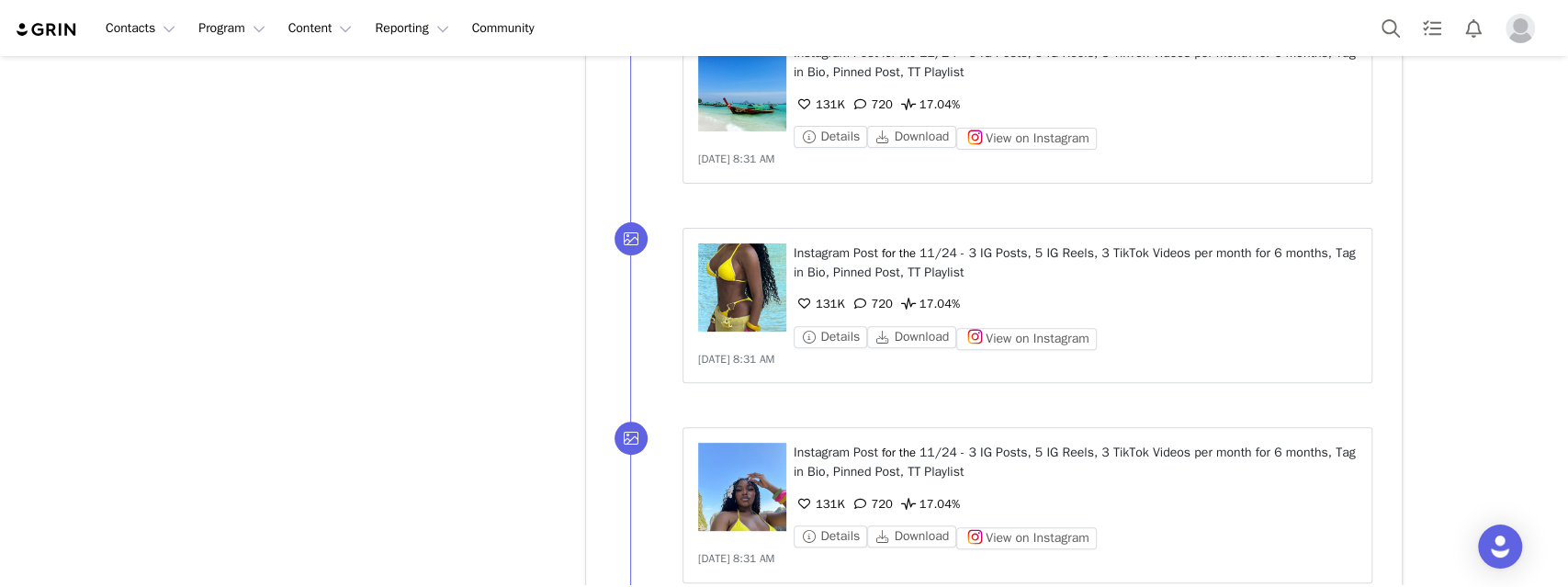 click on "Show more" at bounding box center (640, 835) 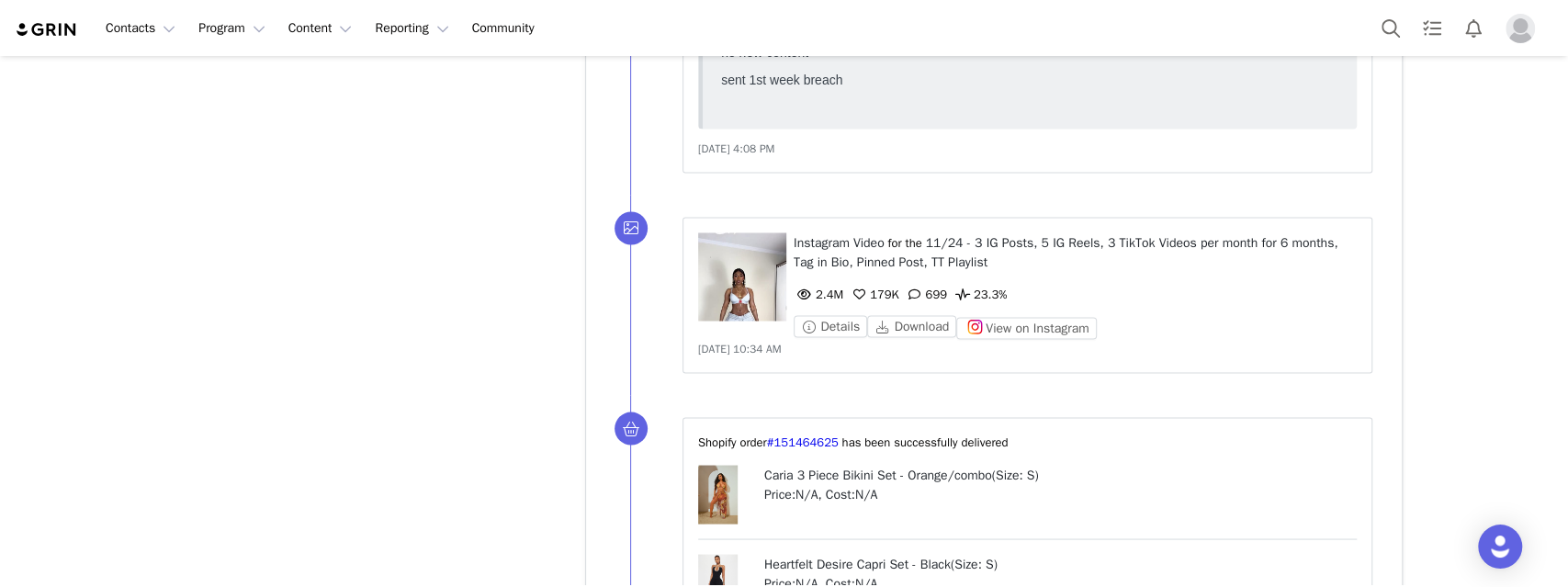 scroll, scrollTop: 53878, scrollLeft: 0, axis: vertical 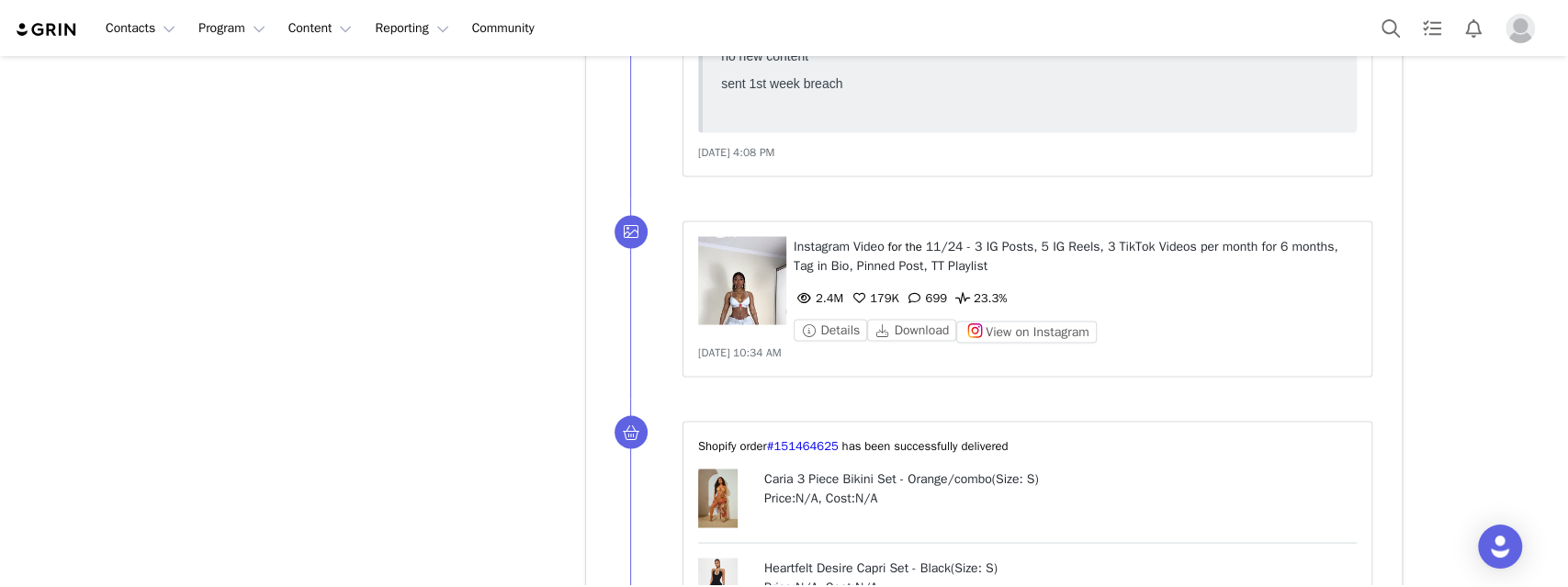click on "Price:  N/A , Cost:   N/A" at bounding box center (1061, 675) 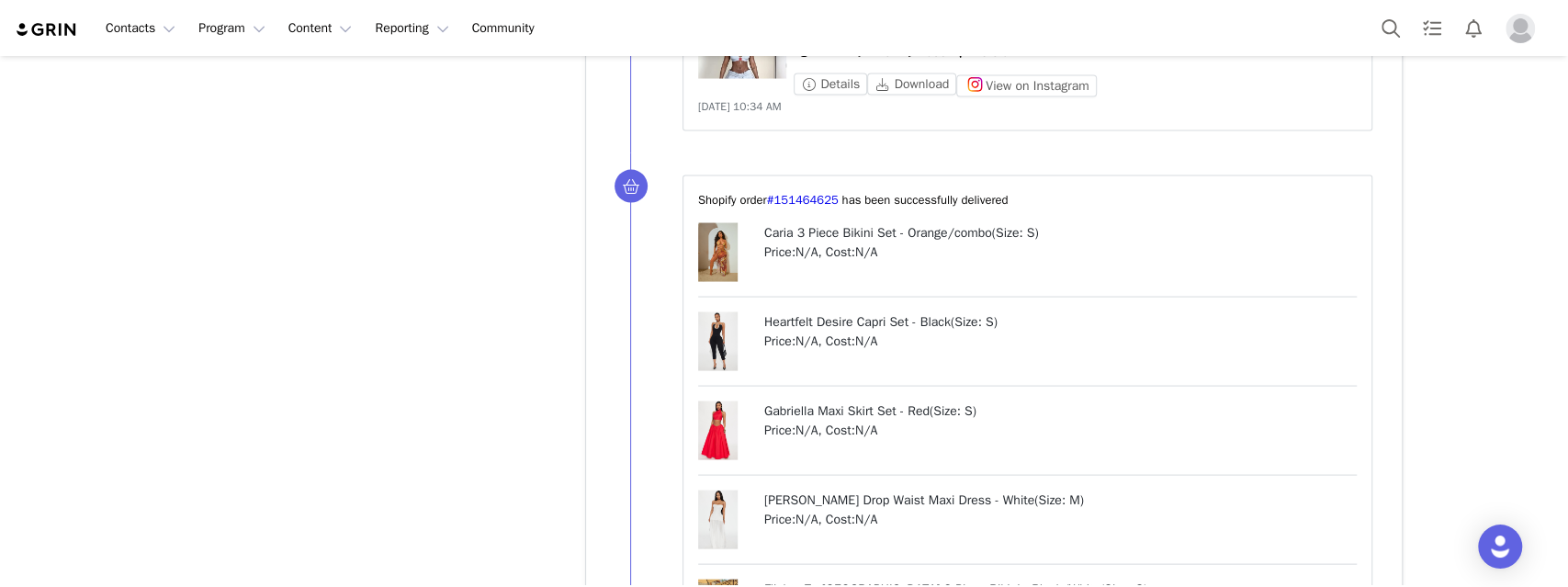 click on "Mary Strapless Drop Waist Maxi Dress - White" at bounding box center (899, 500) 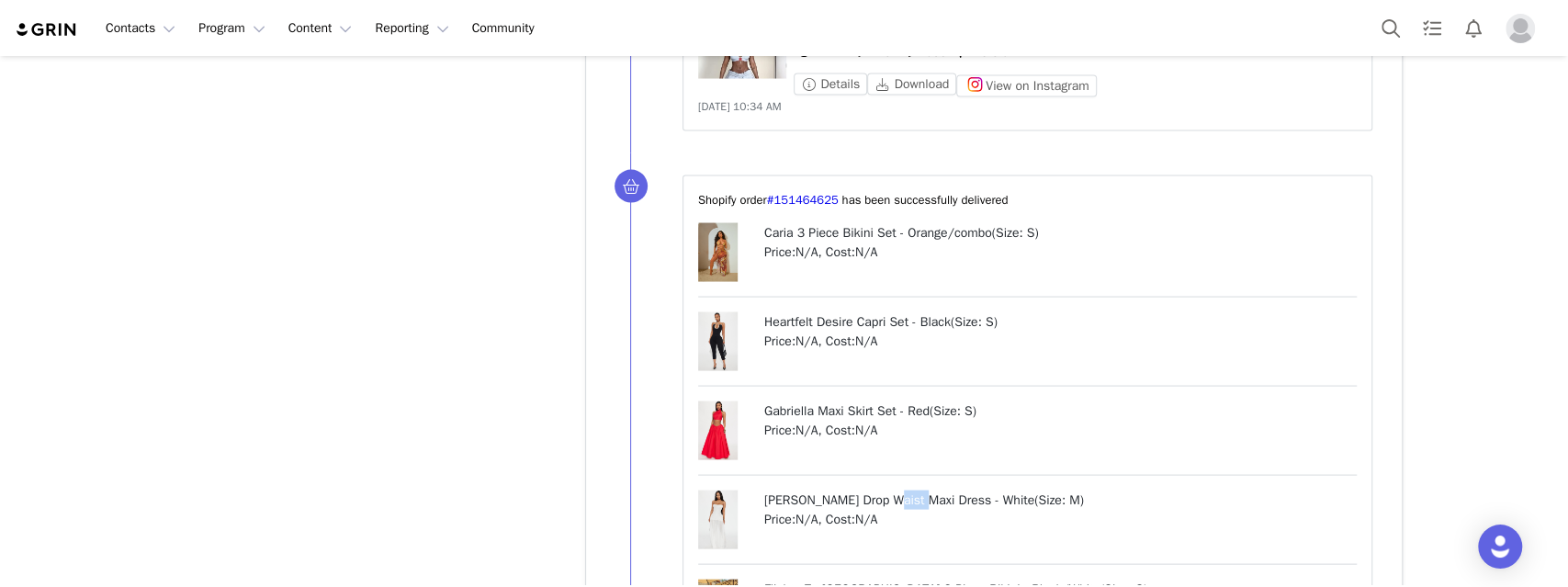 click on "Mary Strapless Drop Waist Maxi Dress - White" at bounding box center [899, 500] 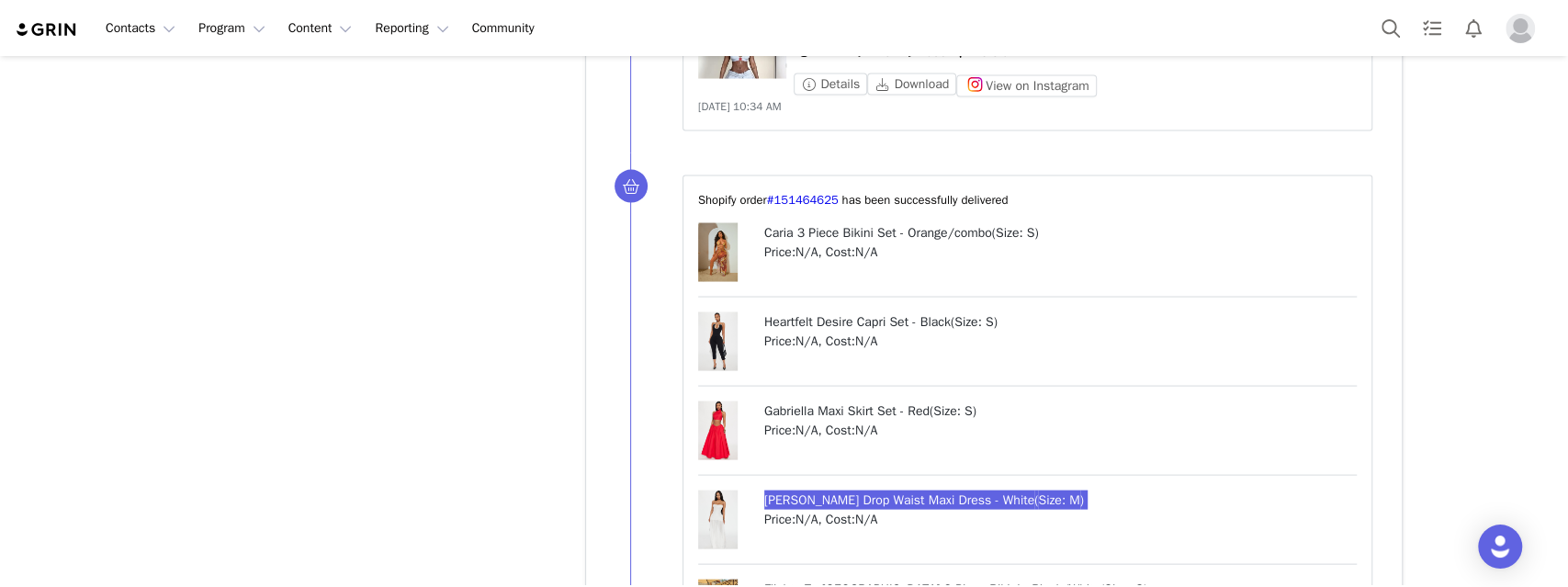 click on "Contacts Contacts Creators Prospects Applicants Program Program Activations Campaigns Partnerships Affiliates Content Content Creator Content Media Library Social Listening Reporting Reporting Report Builder Community Community Creators Peace Esosa Profile  Peace Esosa      1M followers  Audience Reports  Request a detailed report of this creator's audience demographics and content performance for each social channel. Limit 100 reports per month.  51 / 400 reports used this month  Instagram          Request Report  TikTok          Request Report Contact Type  Contact type can be Creator, Prospect, Application, or Manager.   Creator  Demote this Creator? This will remove all accepted proposals attached to this creator.  Yes, demote  Demote to Prospect Archive this Creator? Important:  marking a creator as "Archived" will stop conversion and content tracking. Previous conversions and content will still be available for reporting purposes. Are you sure you want to continue?   Yes, archive  Archive Creator Peace" at bounding box center [784, 293] 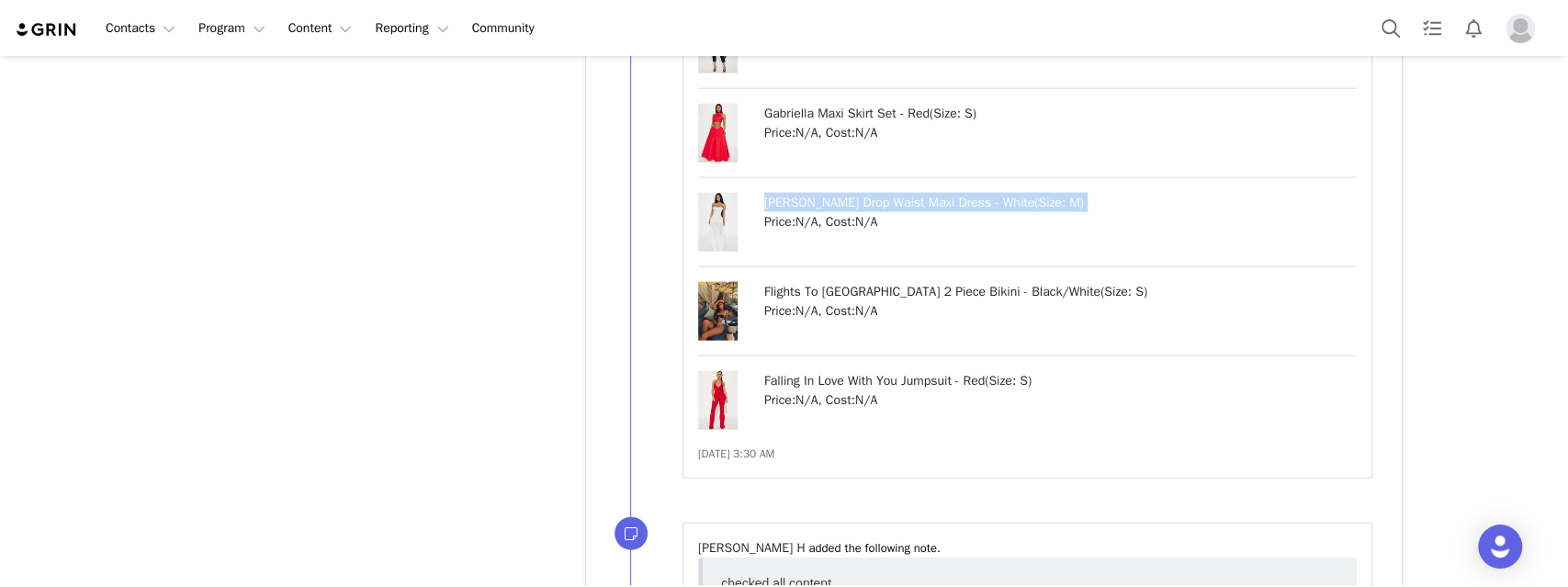 scroll, scrollTop: 54489, scrollLeft: 0, axis: vertical 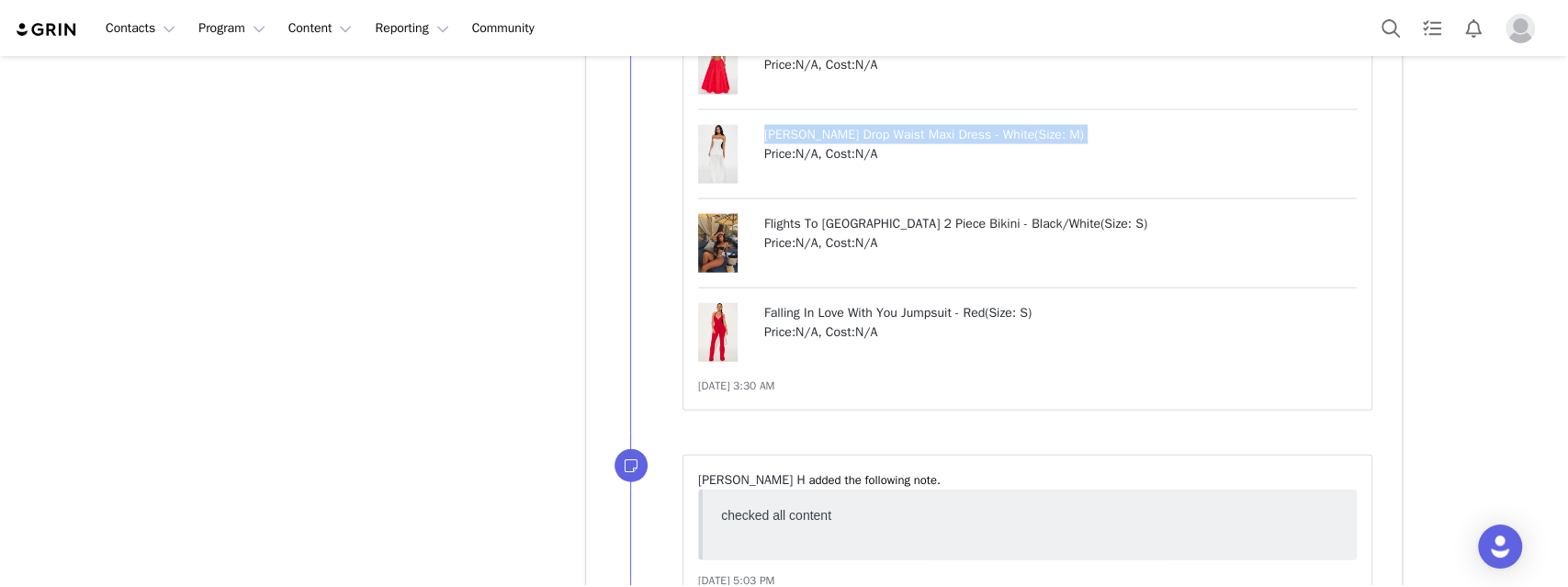 click on "Show more" at bounding box center [640, 852] 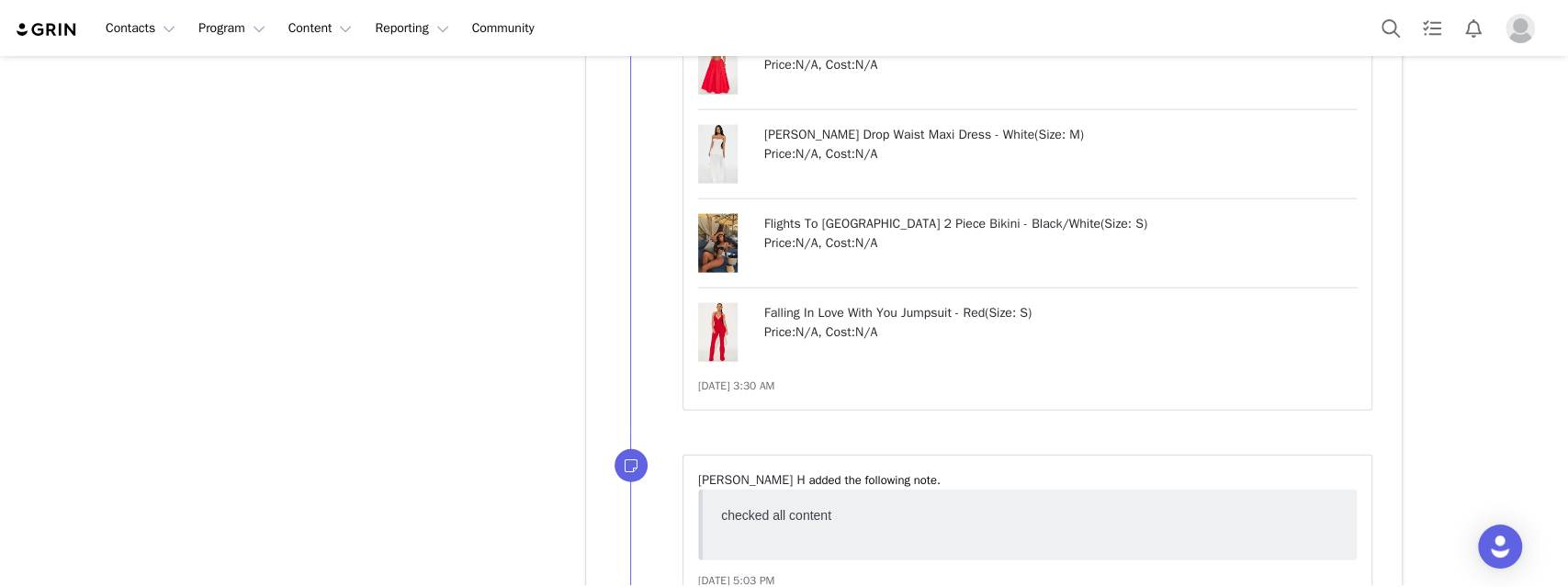 click at bounding box center (994, 895) 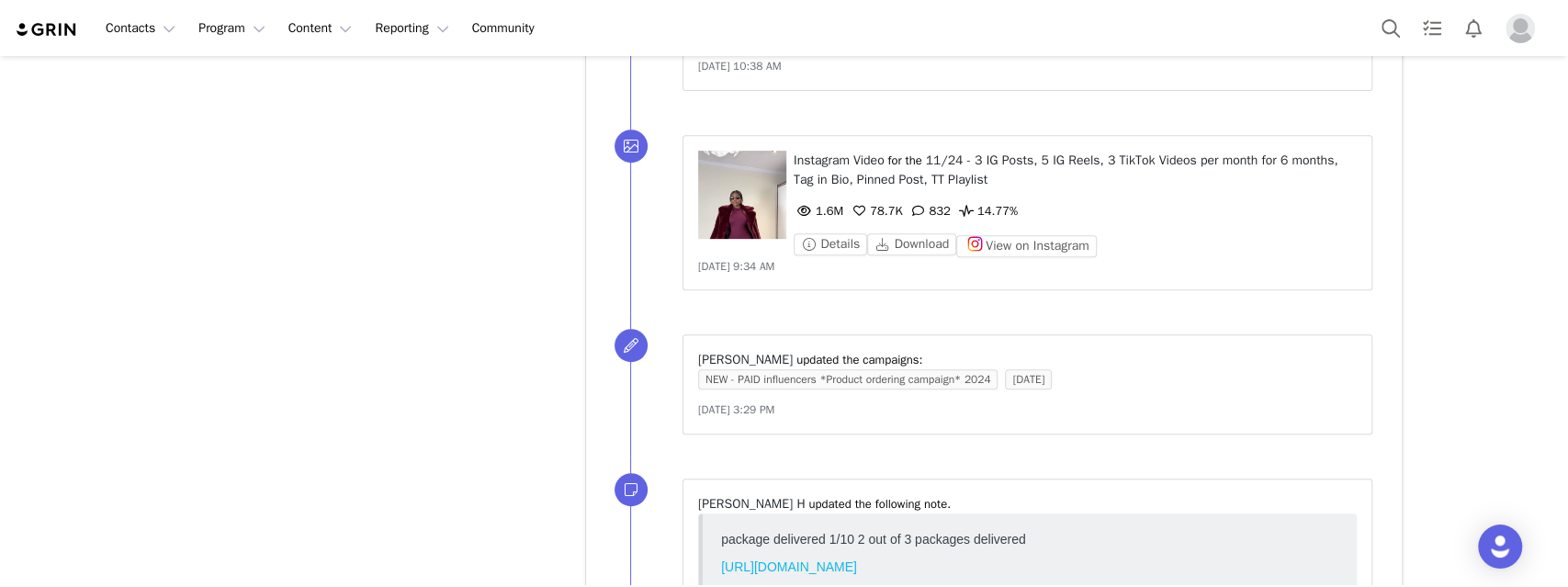 scroll, scrollTop: 56954, scrollLeft: 0, axis: vertical 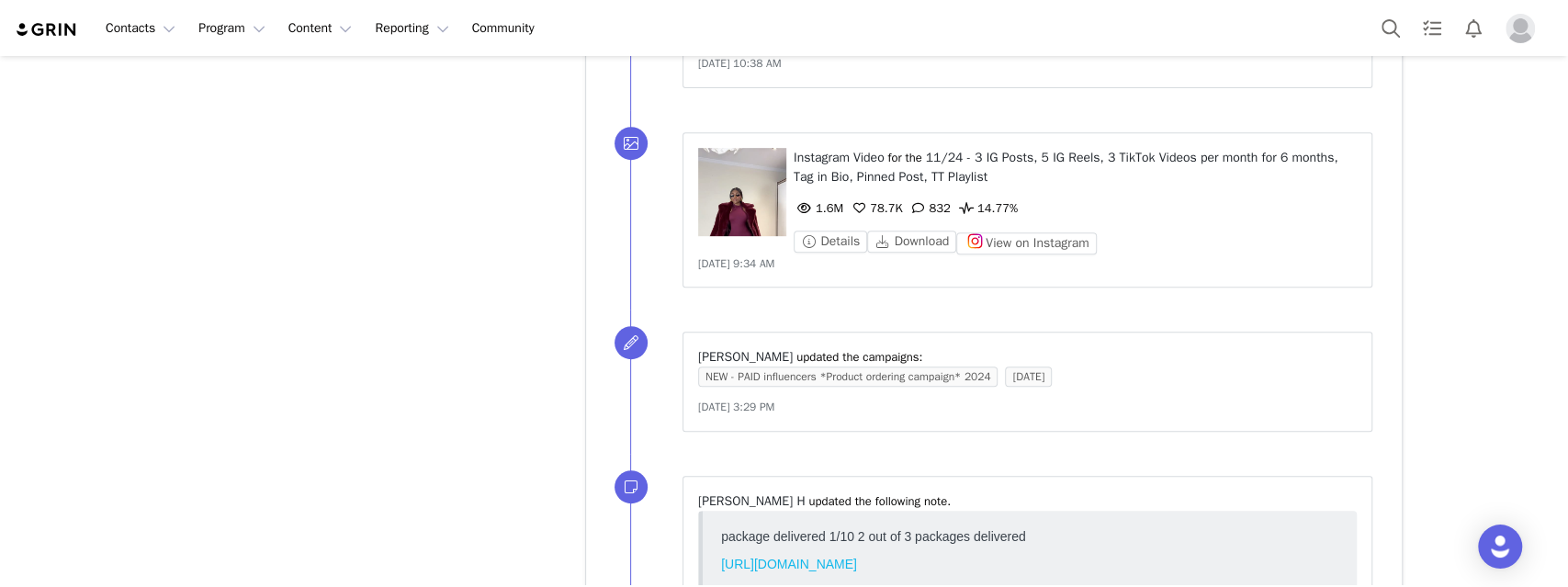 click on "Show more" at bounding box center [640, 869] 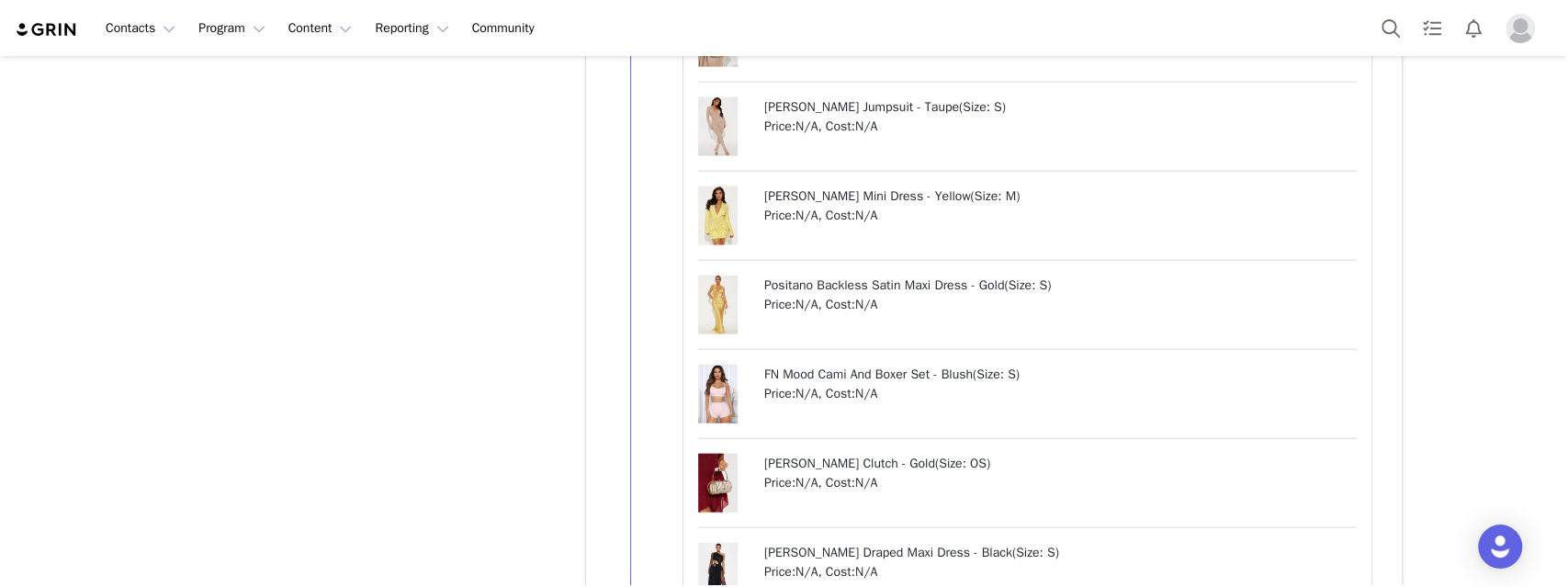 scroll, scrollTop: 63989, scrollLeft: 0, axis: vertical 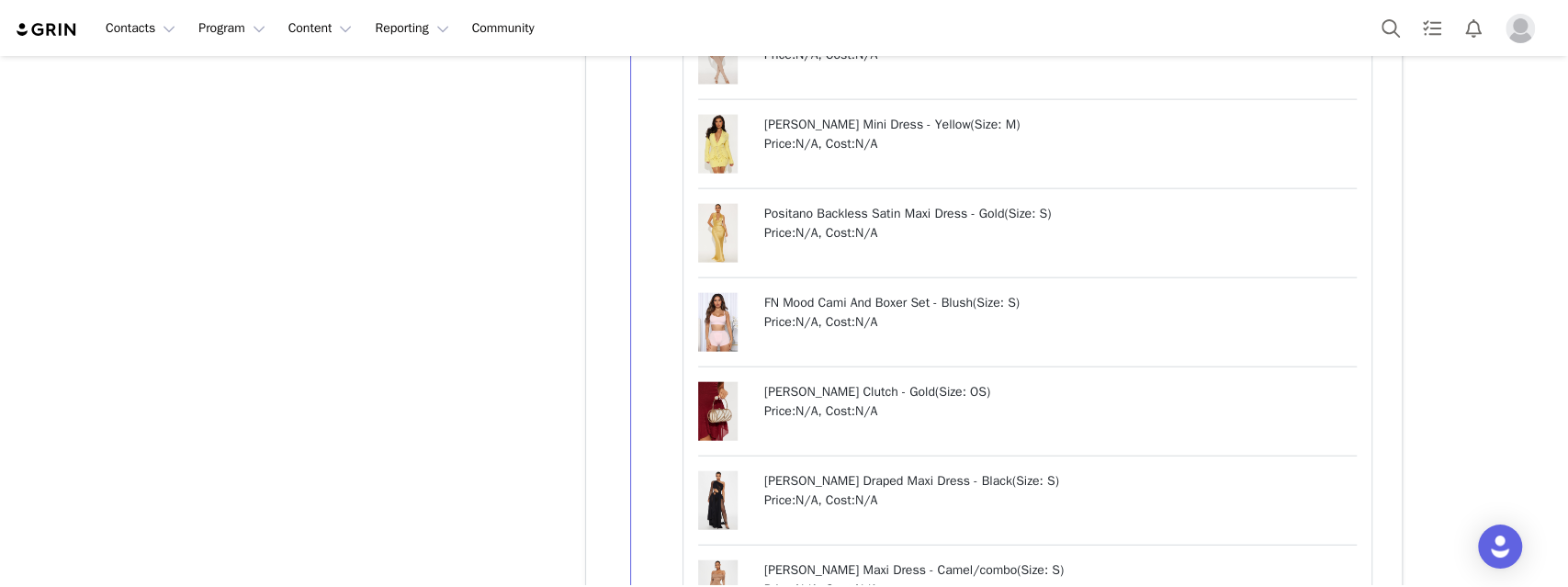 click on "Show more" at bounding box center (640, 898) 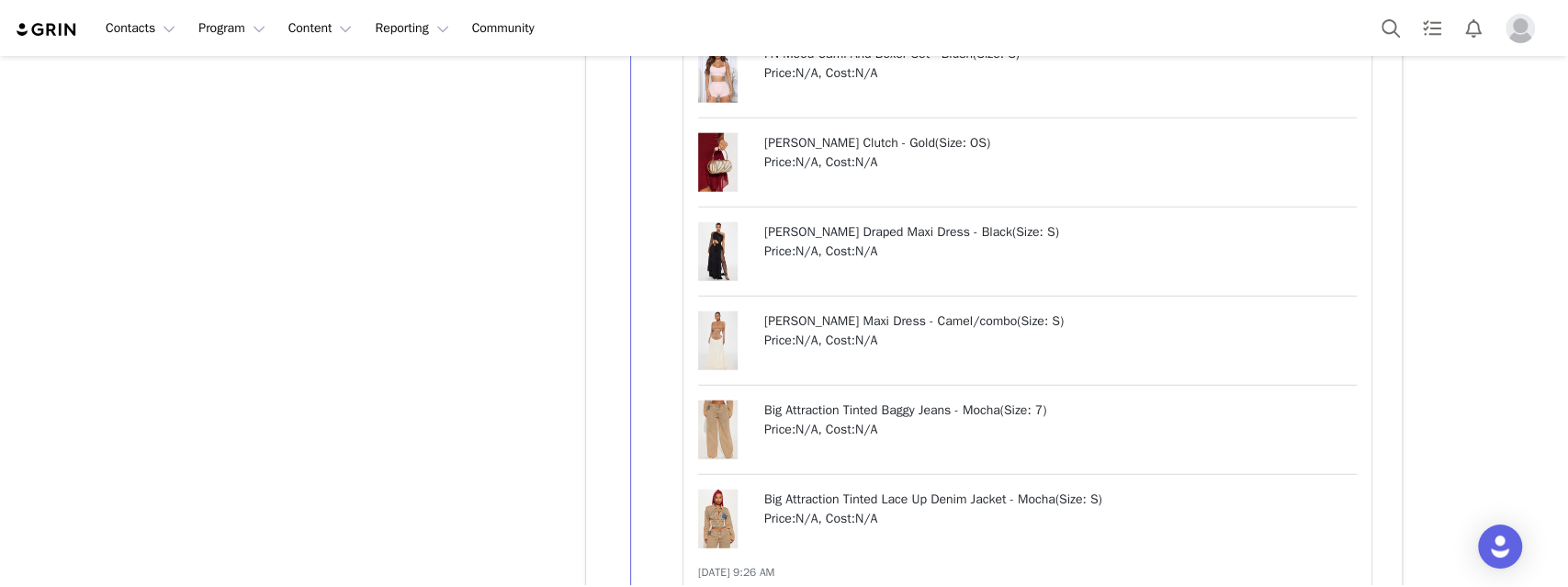 scroll, scrollTop: 0, scrollLeft: 0, axis: both 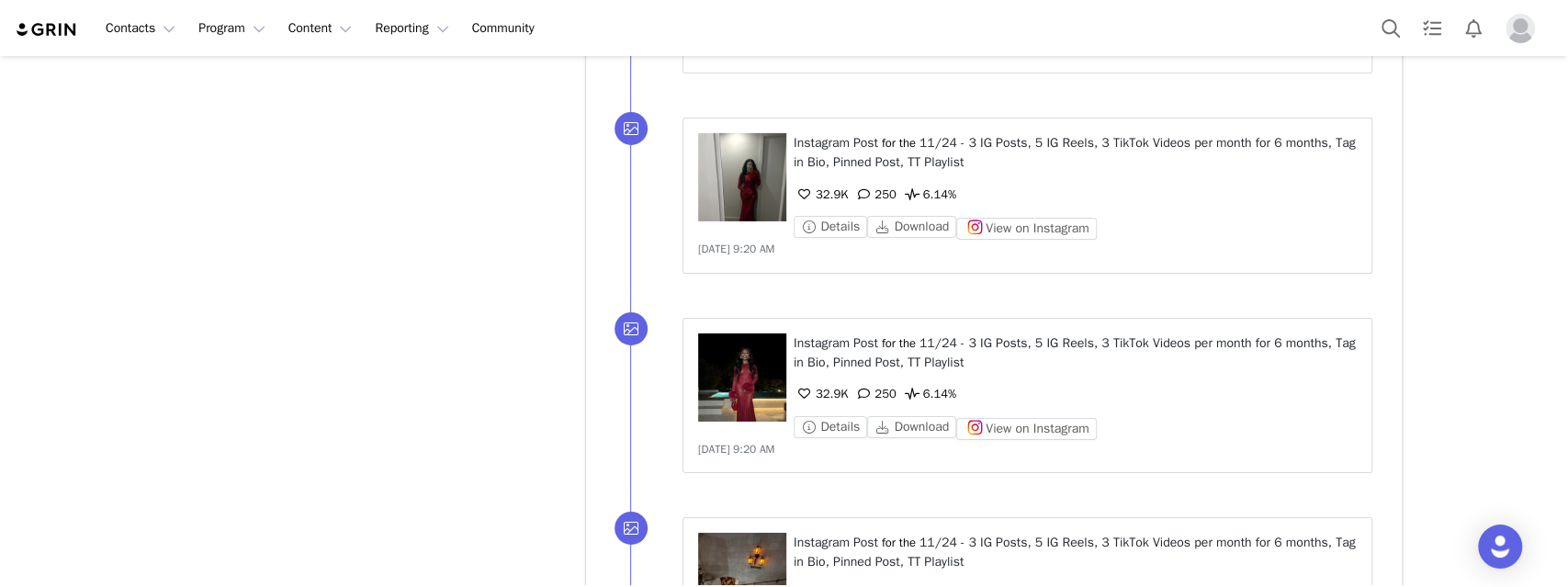 click on "Show more" at bounding box center (640, 926) 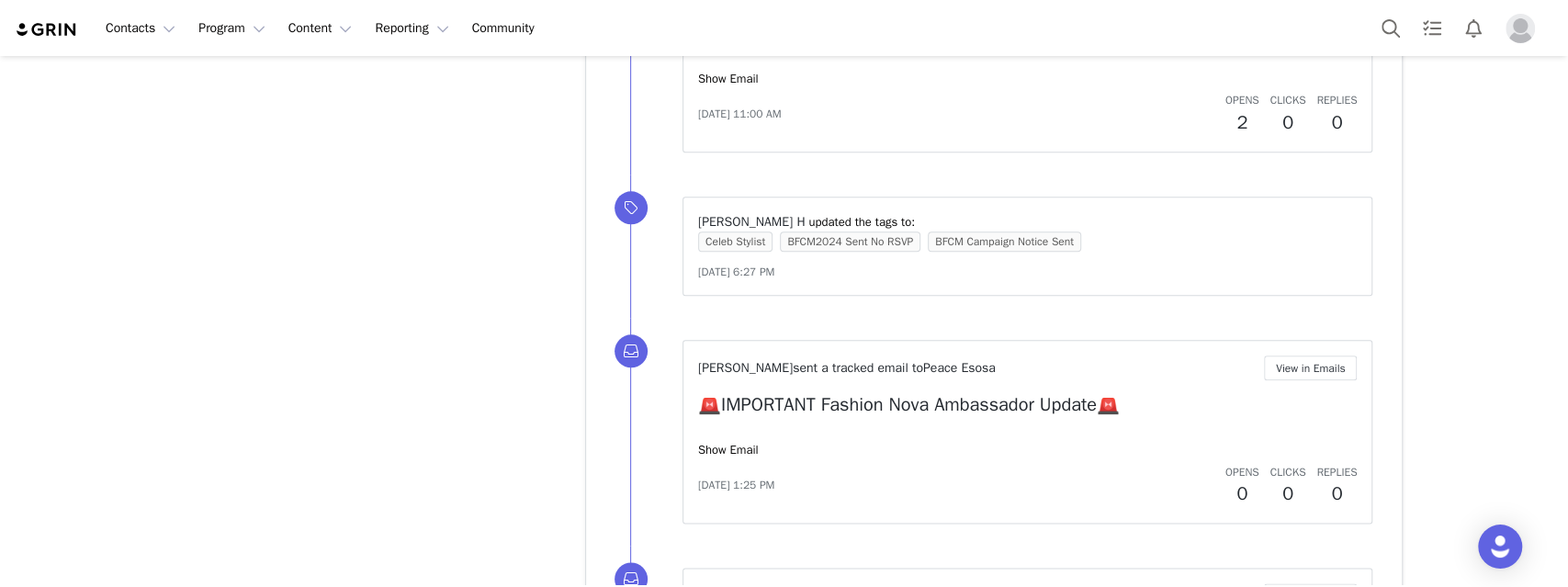 scroll, scrollTop: 71969, scrollLeft: 0, axis: vertical 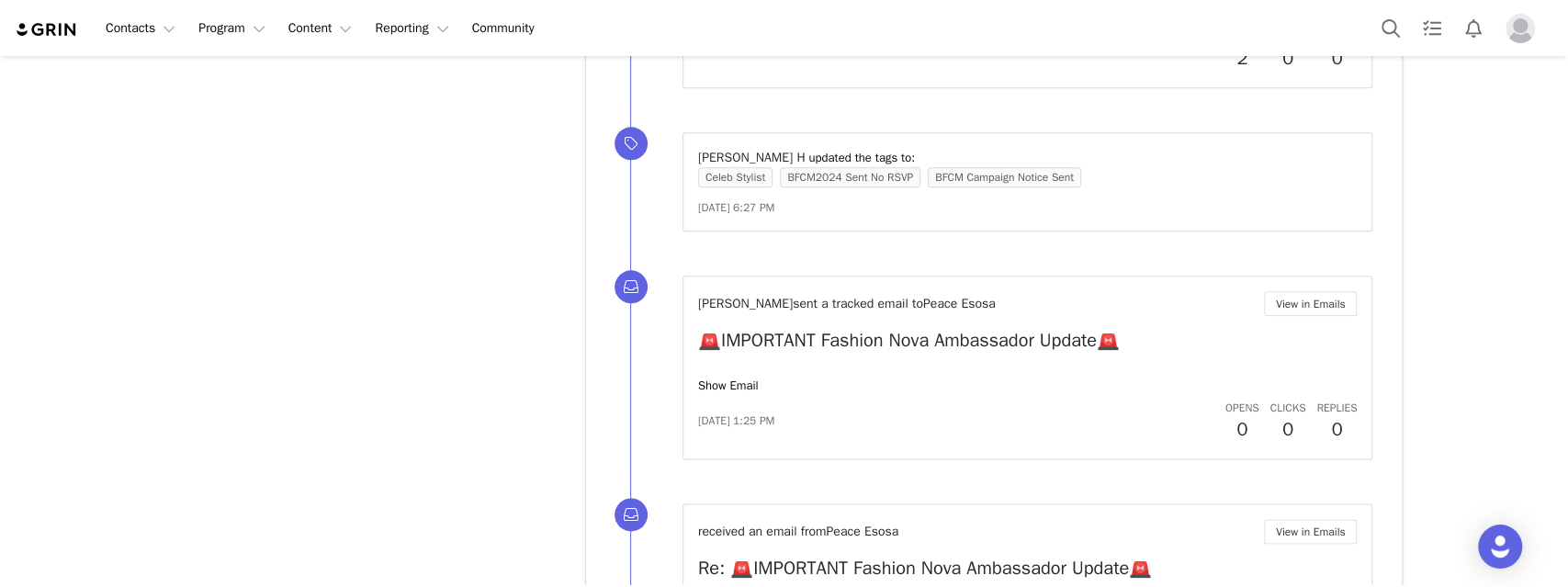 click on "Show more" at bounding box center [640, 939] 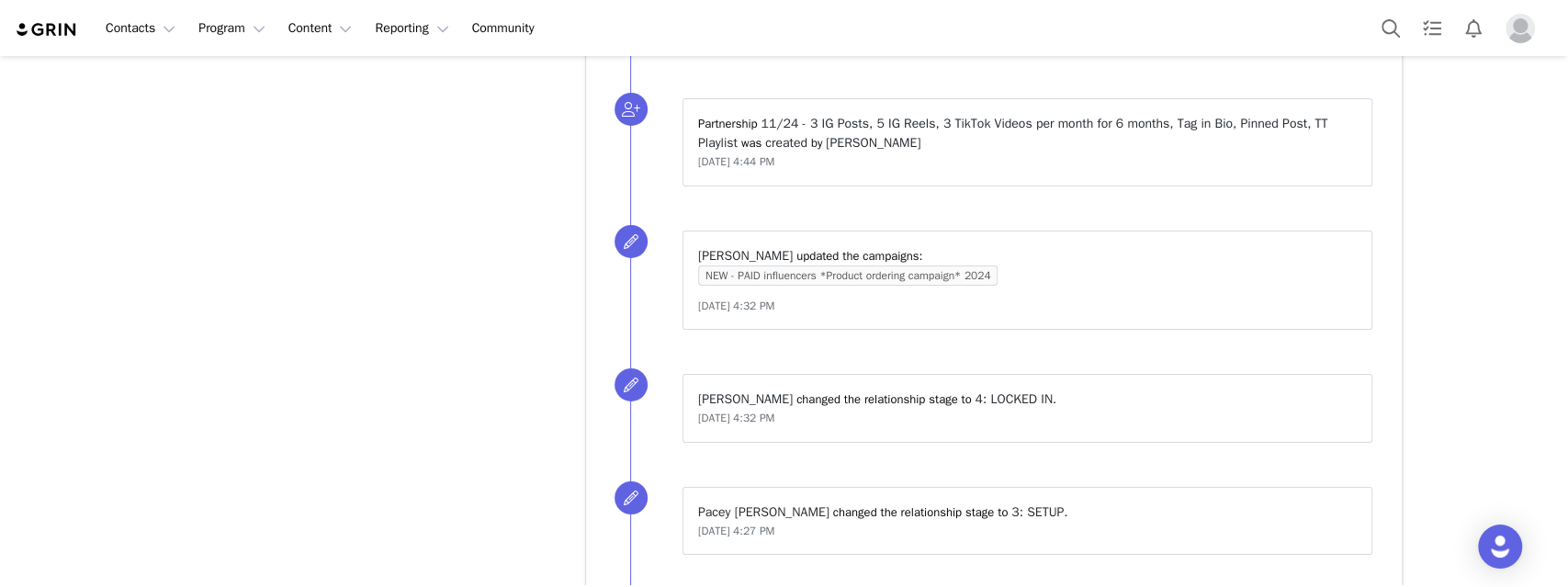 click on "Show more" at bounding box center [640, 945] 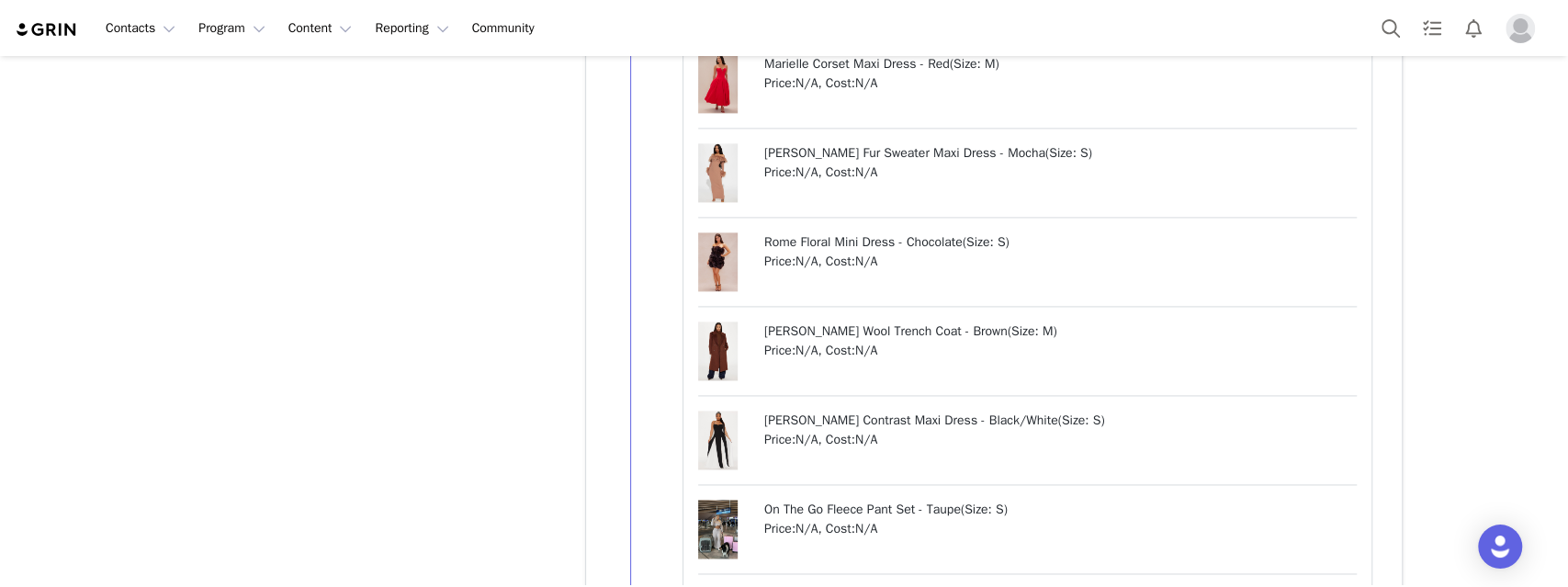 scroll, scrollTop: 81772, scrollLeft: 0, axis: vertical 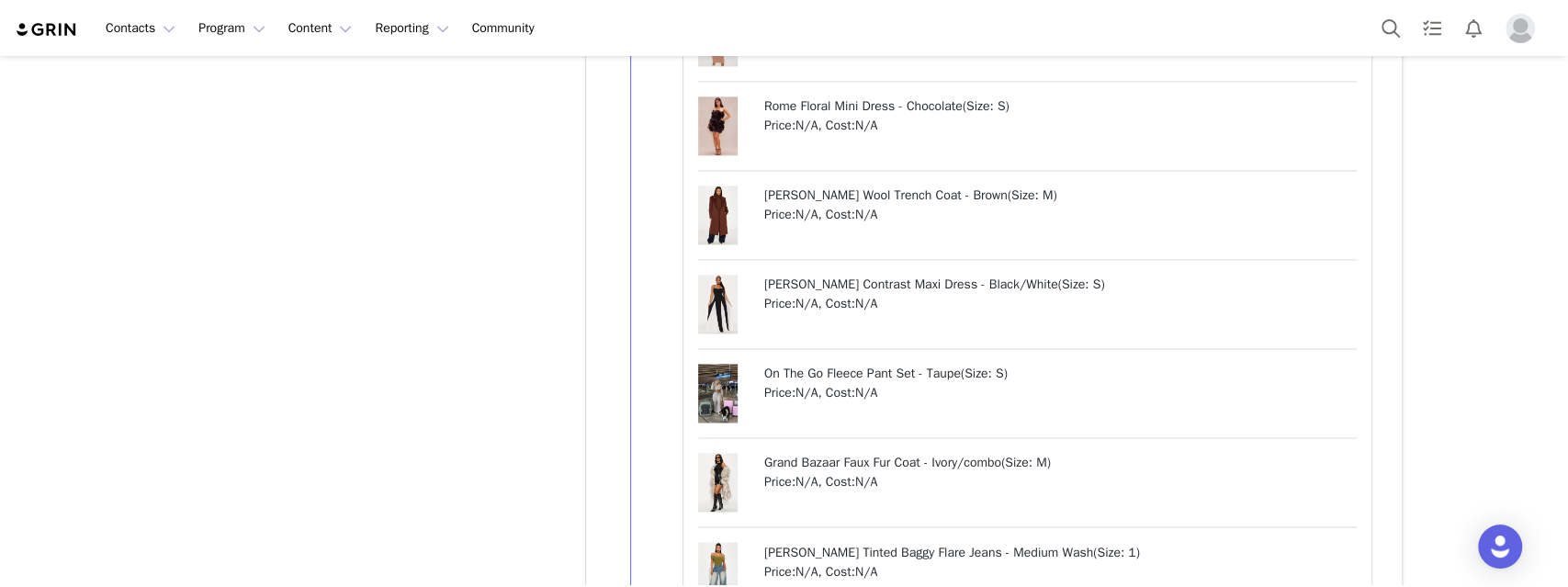 click on "Show more" at bounding box center (640, 969) 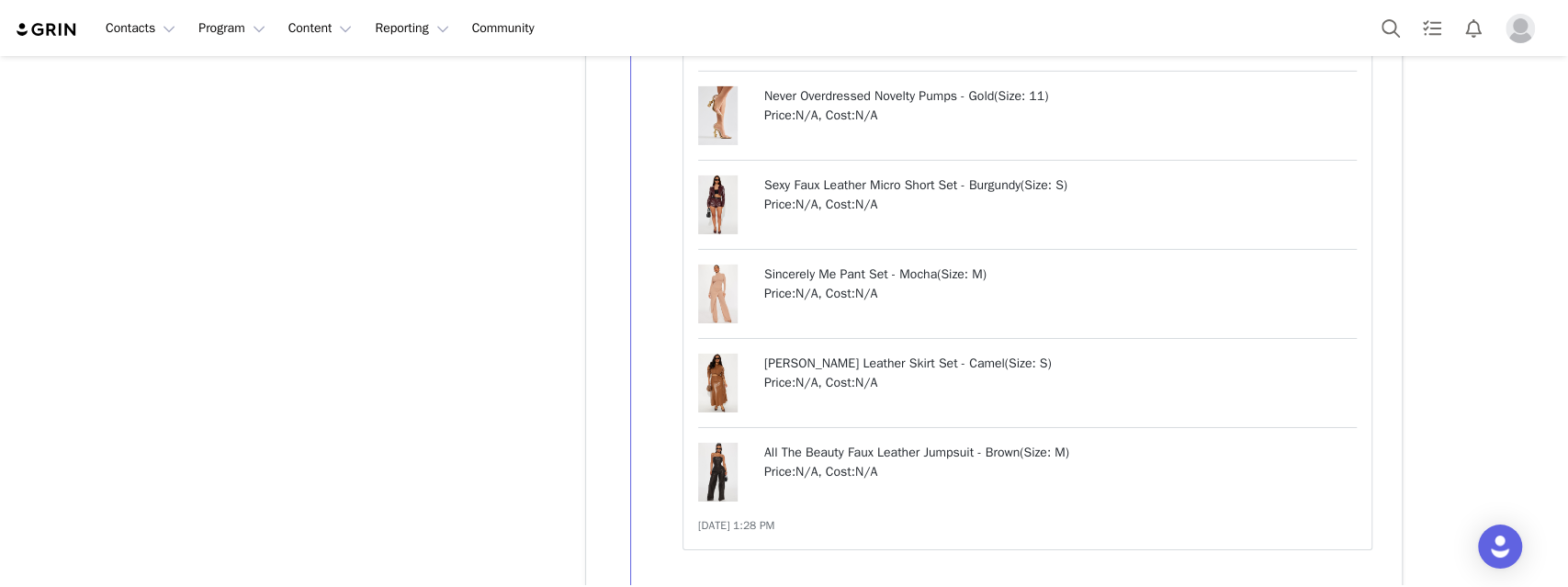 scroll, scrollTop: 88858, scrollLeft: 0, axis: vertical 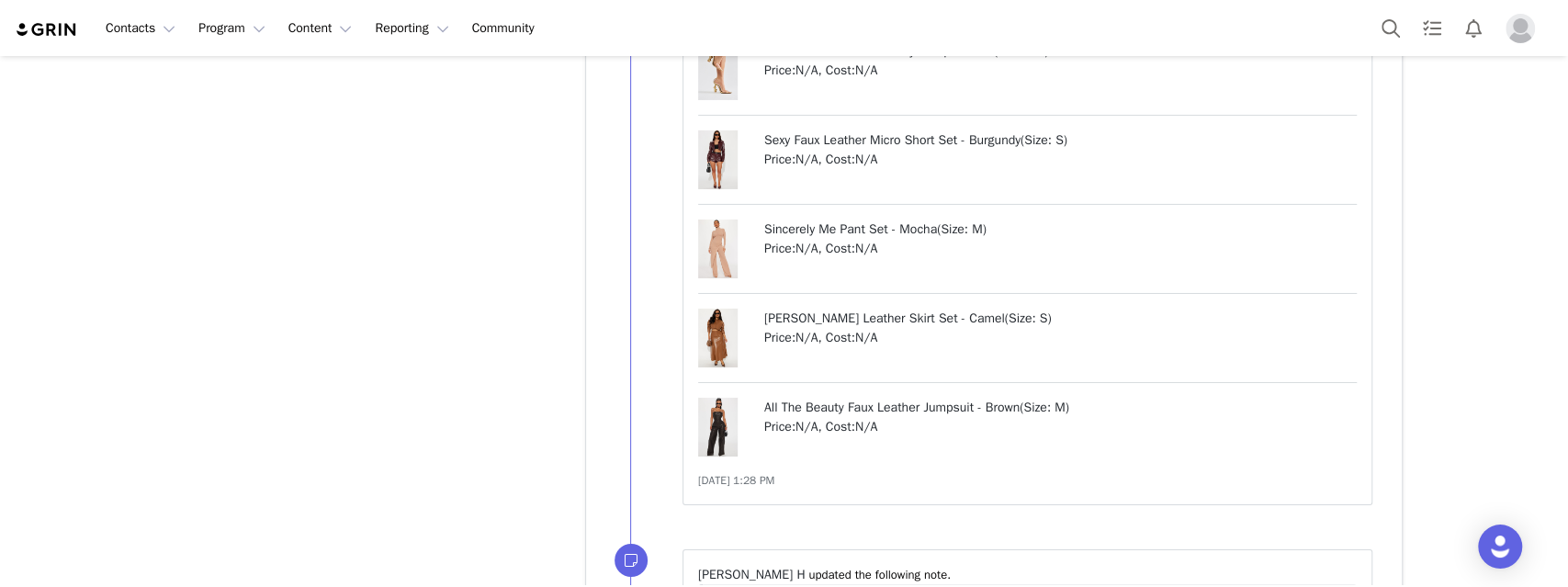 click on "Show more" at bounding box center [640, 995] 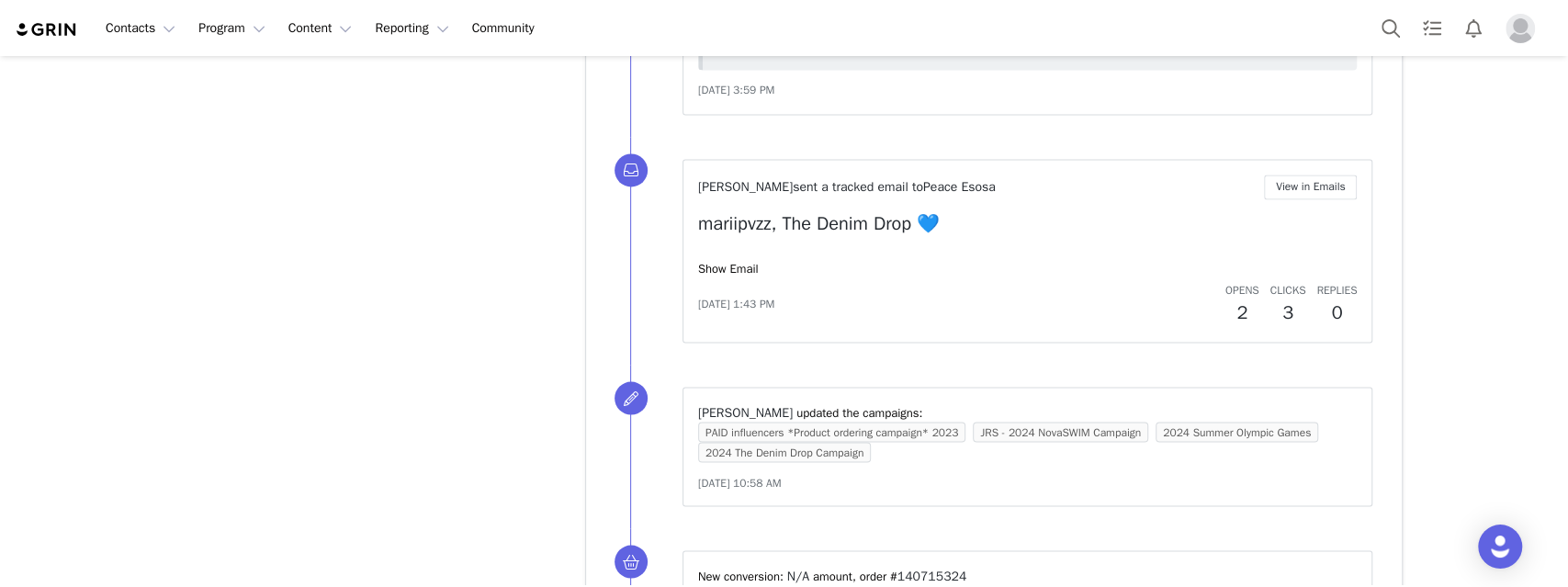 scroll, scrollTop: 91497, scrollLeft: 0, axis: vertical 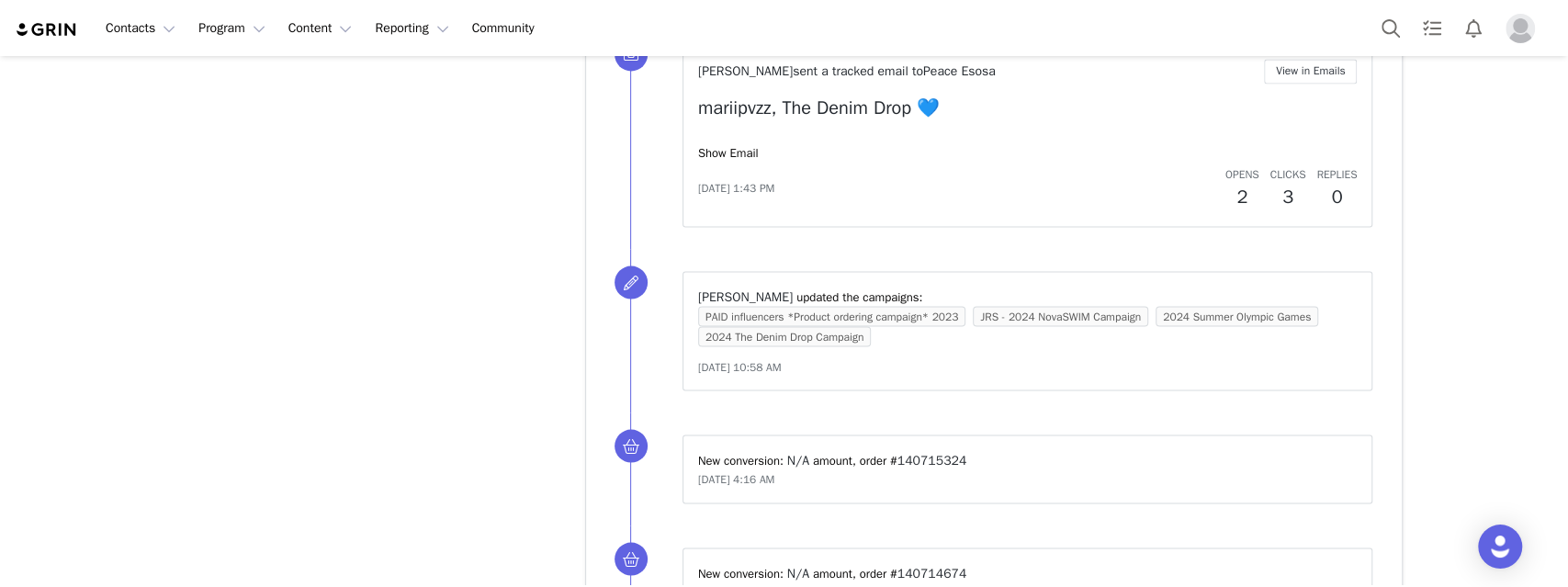 click on "Show more" at bounding box center (640, 1006) 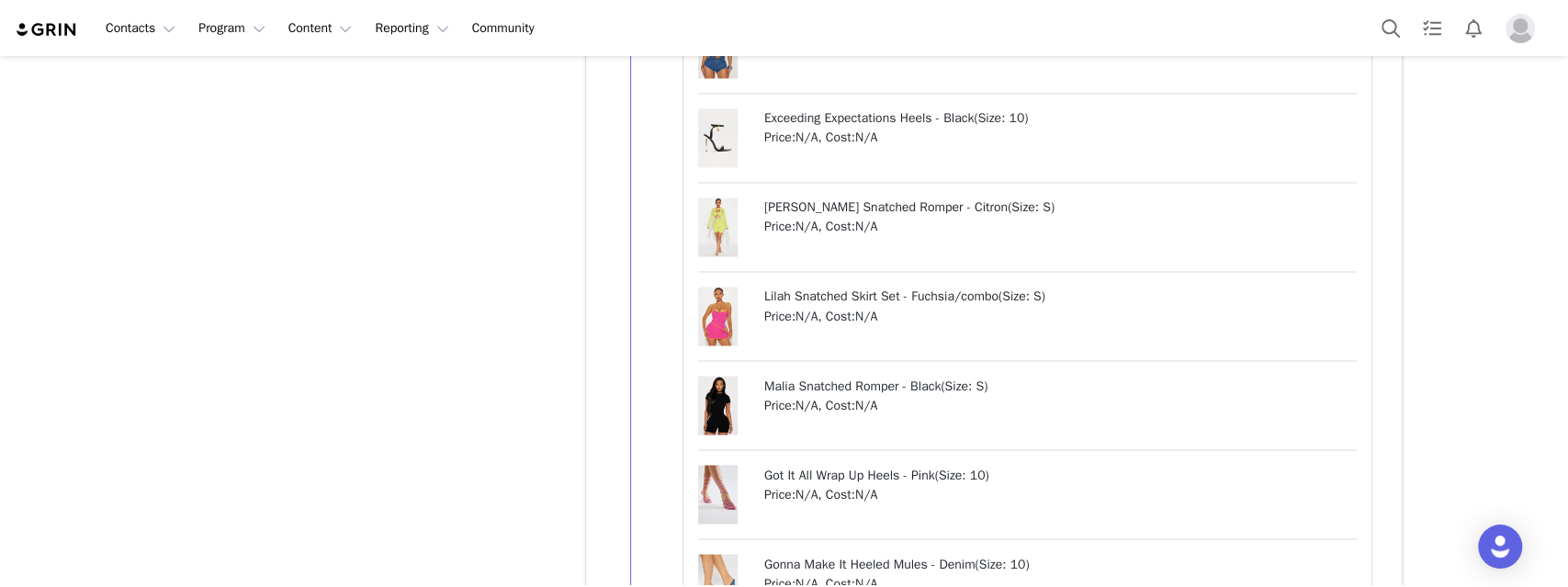 scroll, scrollTop: 96176, scrollLeft: 0, axis: vertical 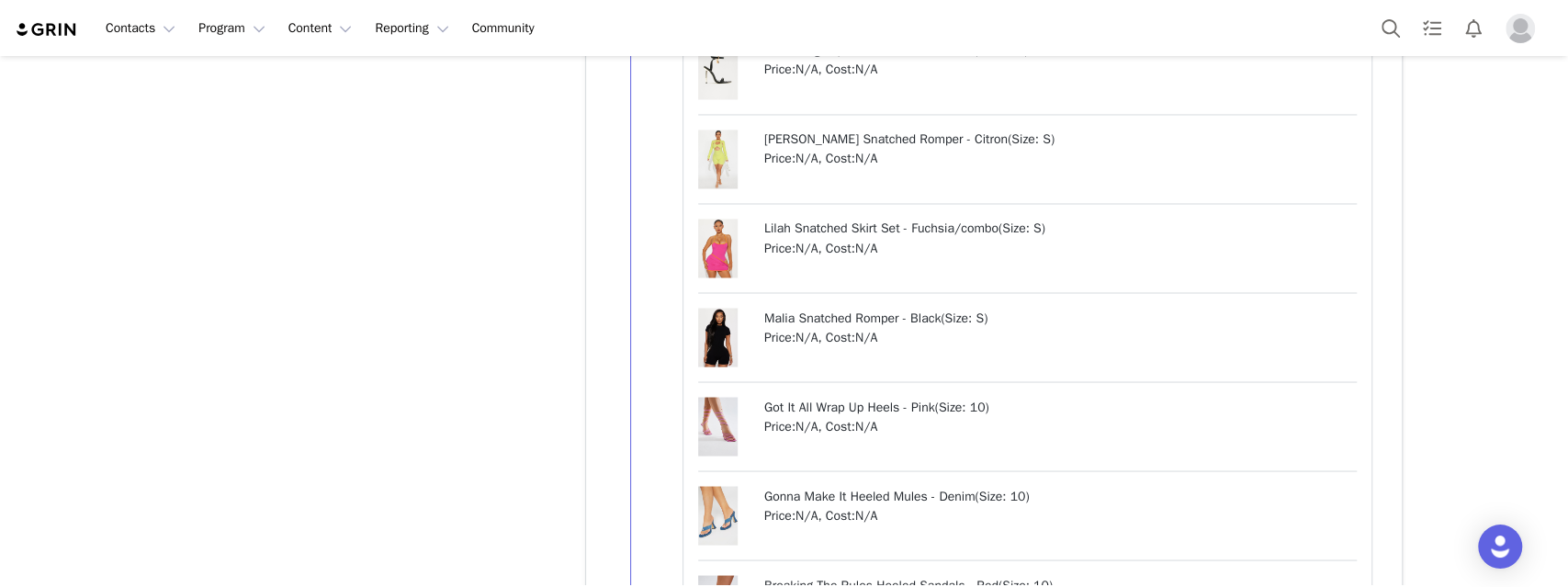 click on "Show more" at bounding box center (640, 1001) 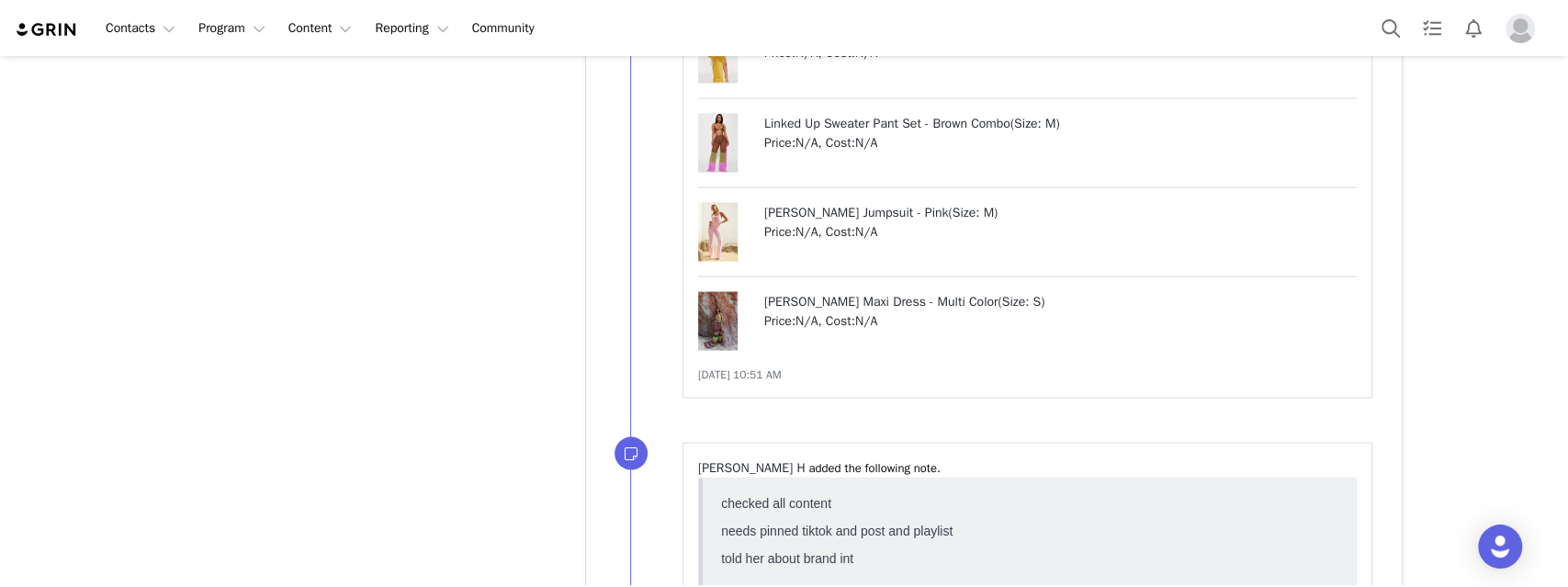 scroll, scrollTop: 105882, scrollLeft: 0, axis: vertical 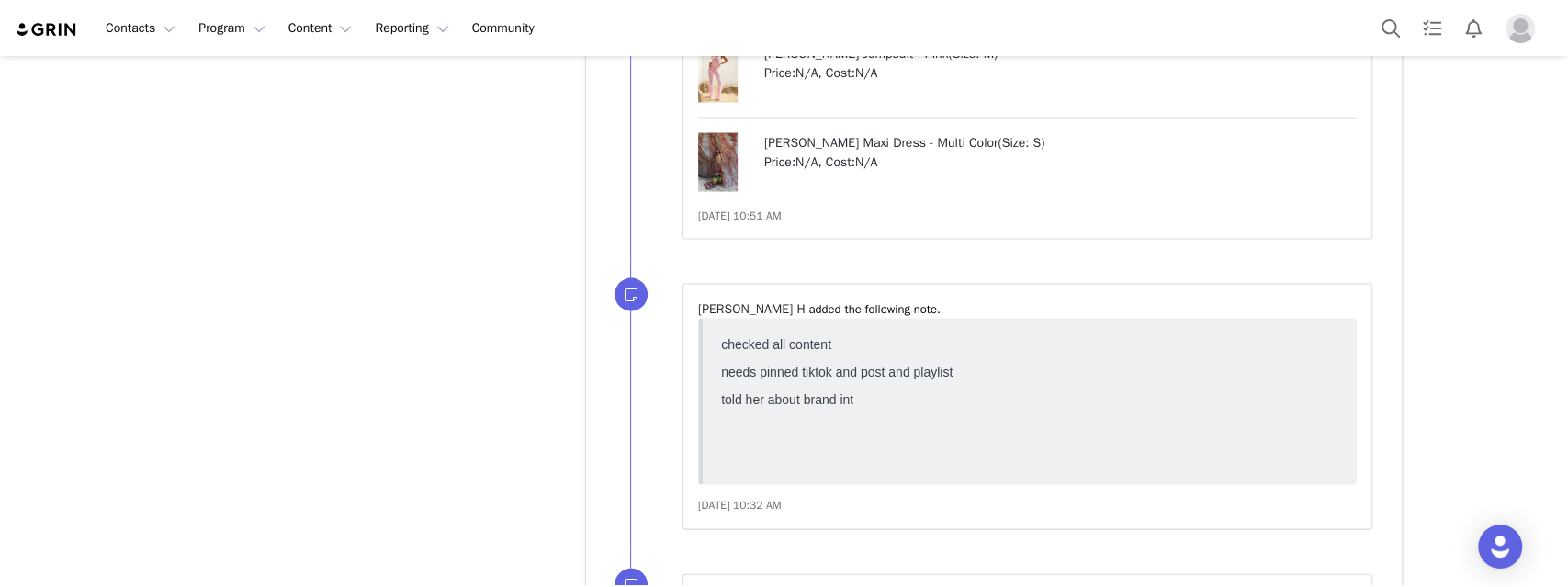 click on "Show more" at bounding box center [640, 1034] 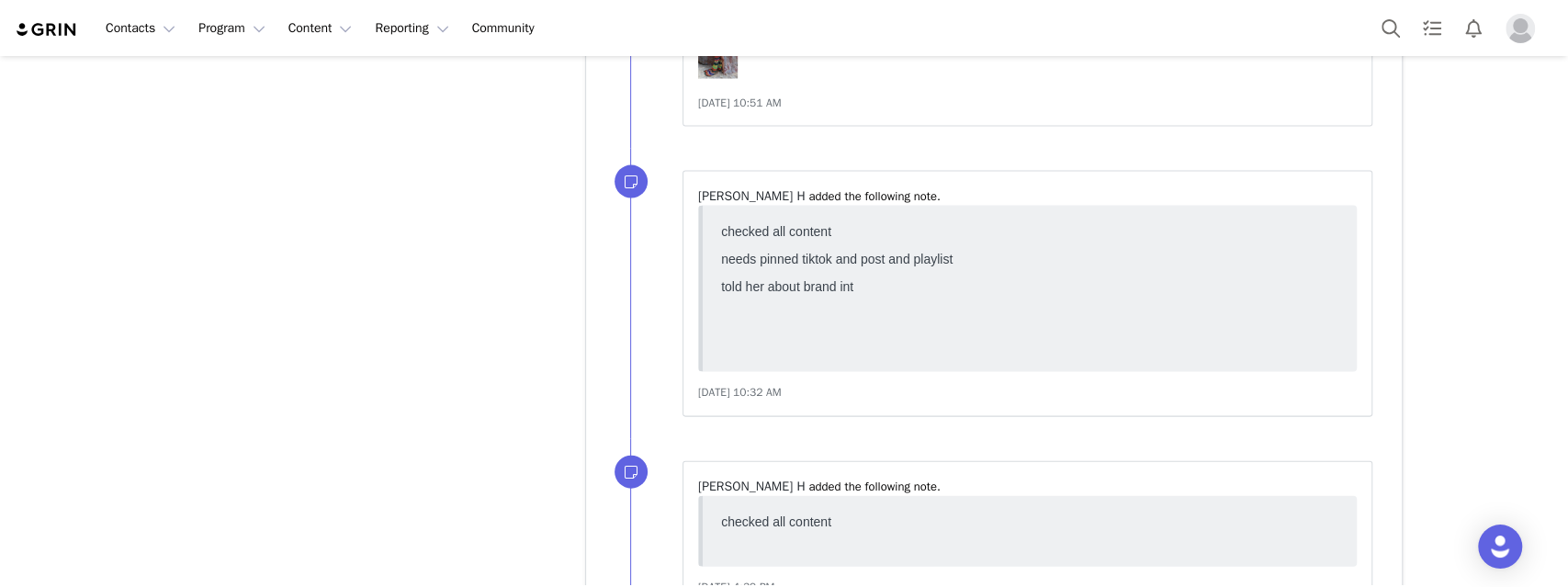 scroll, scrollTop: 106022, scrollLeft: 0, axis: vertical 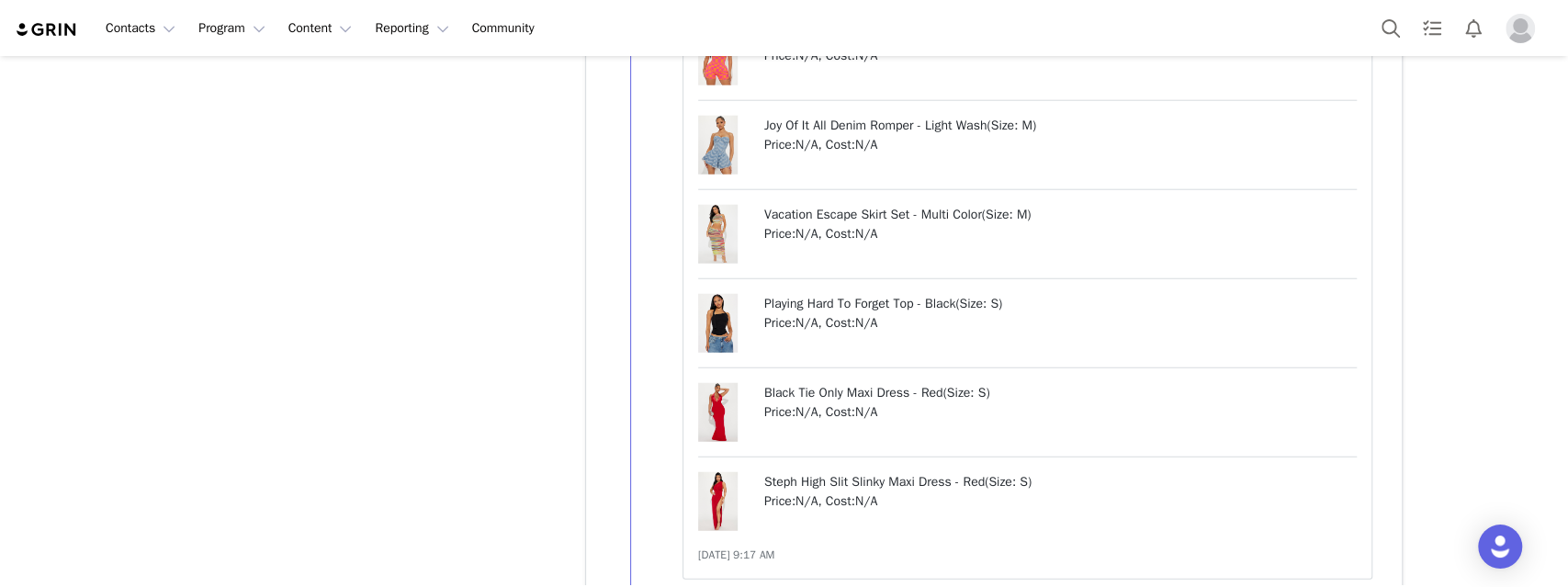 click on "Show more" at bounding box center (640, 1051) 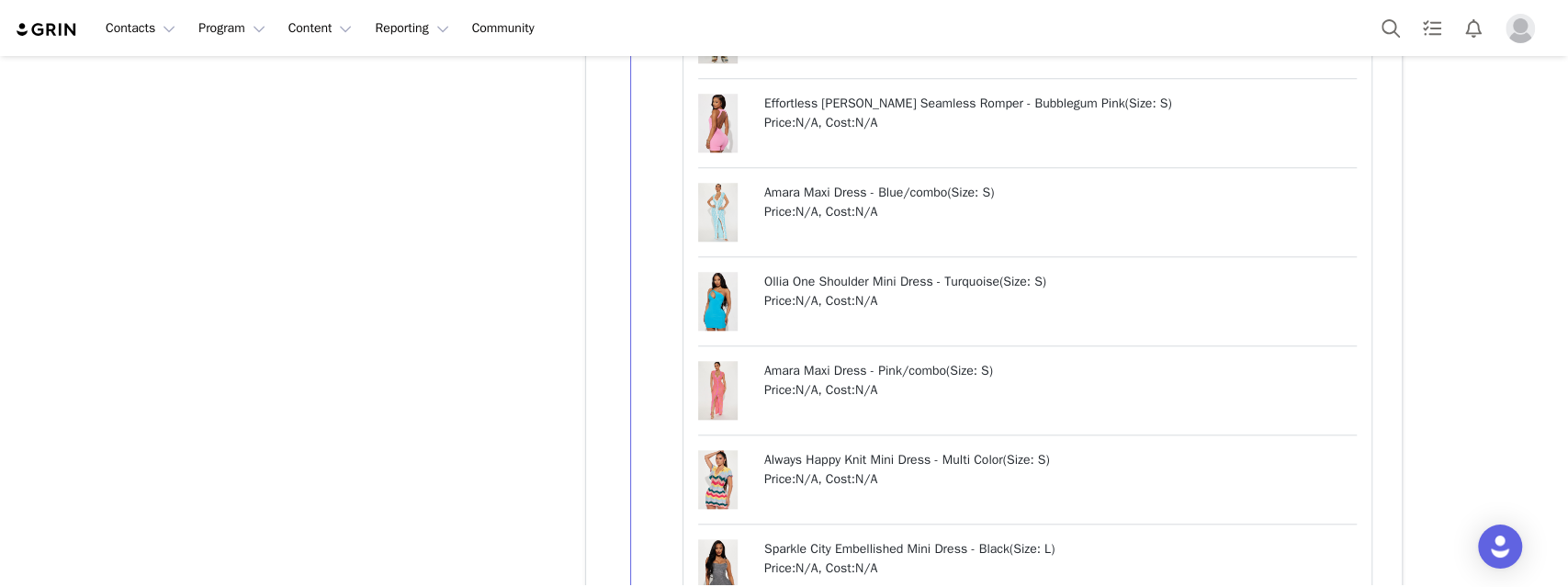 scroll, scrollTop: 118598, scrollLeft: 0, axis: vertical 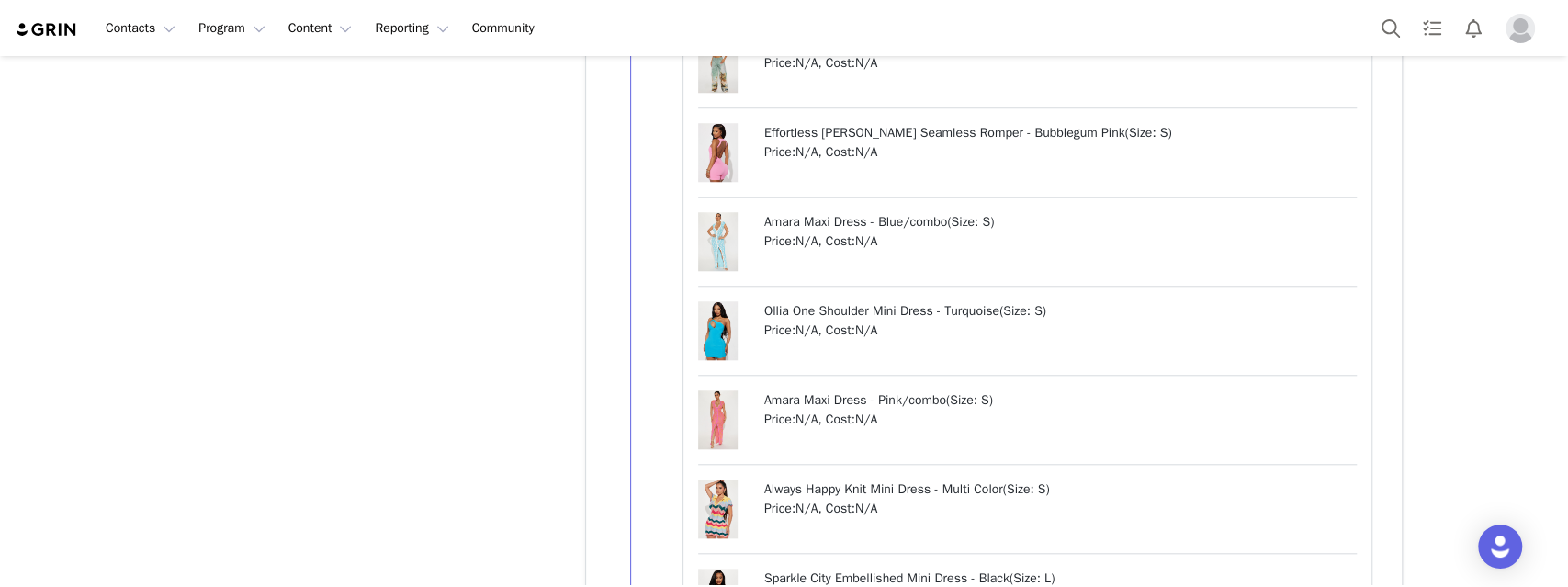 click on "Amber Snatched Romper - Charcoal" at bounding box center [865, 756] 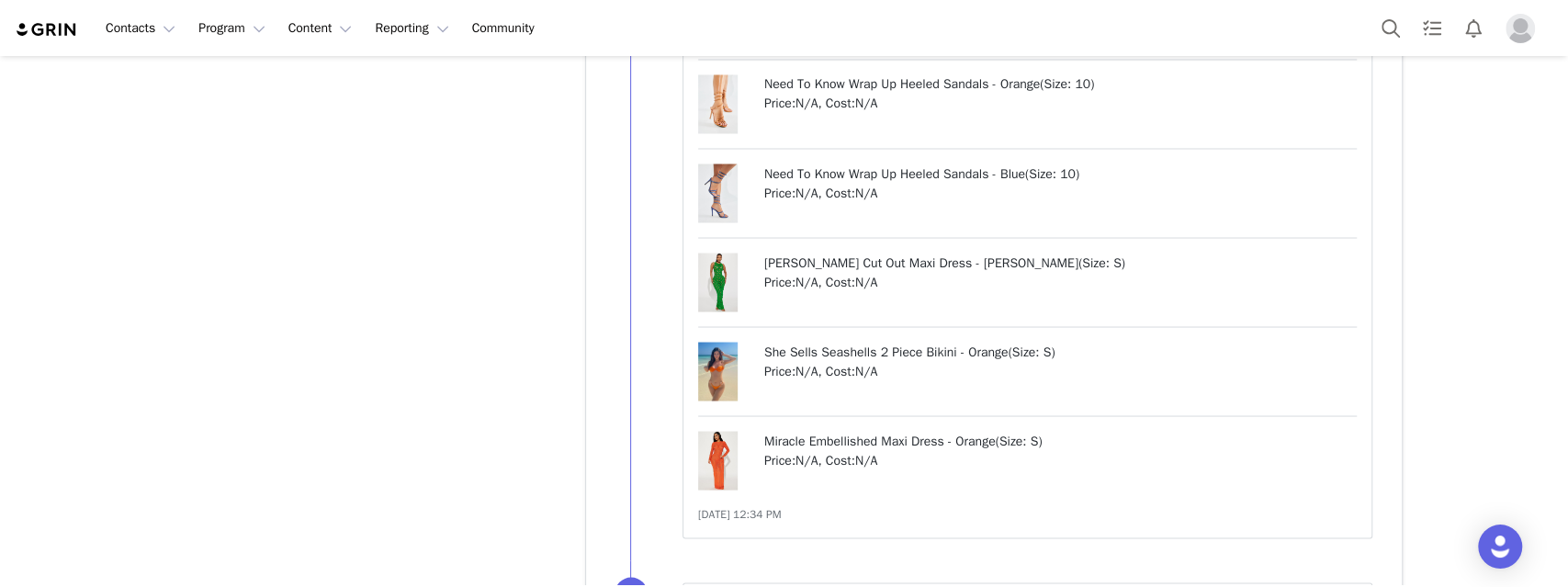scroll, scrollTop: 119941, scrollLeft: 0, axis: vertical 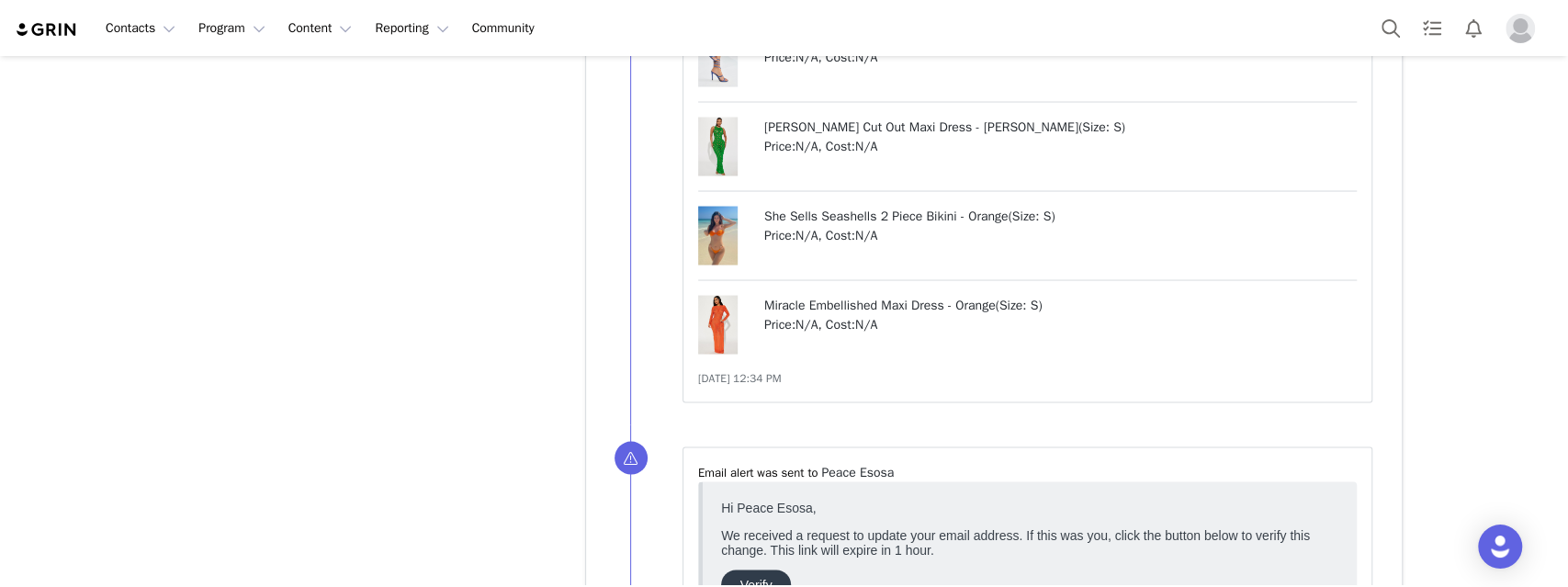 click on "Show more" at bounding box center [640, 1080] 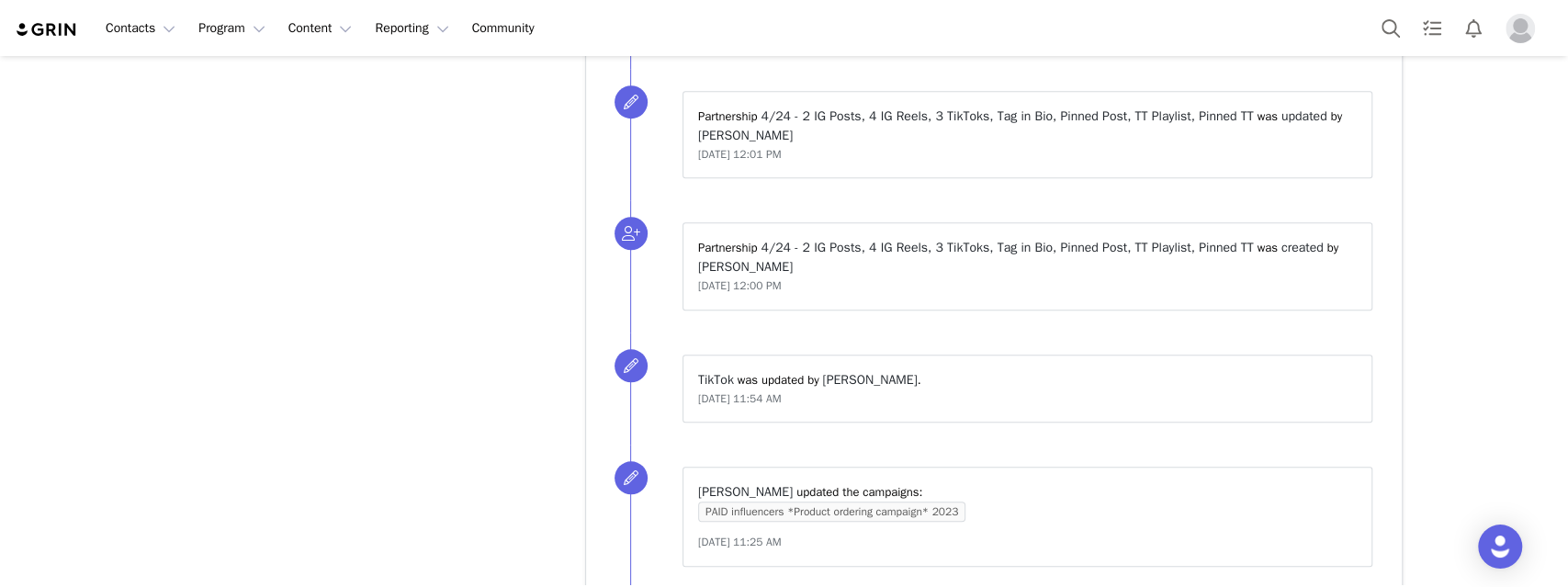 scroll, scrollTop: 123246, scrollLeft: 0, axis: vertical 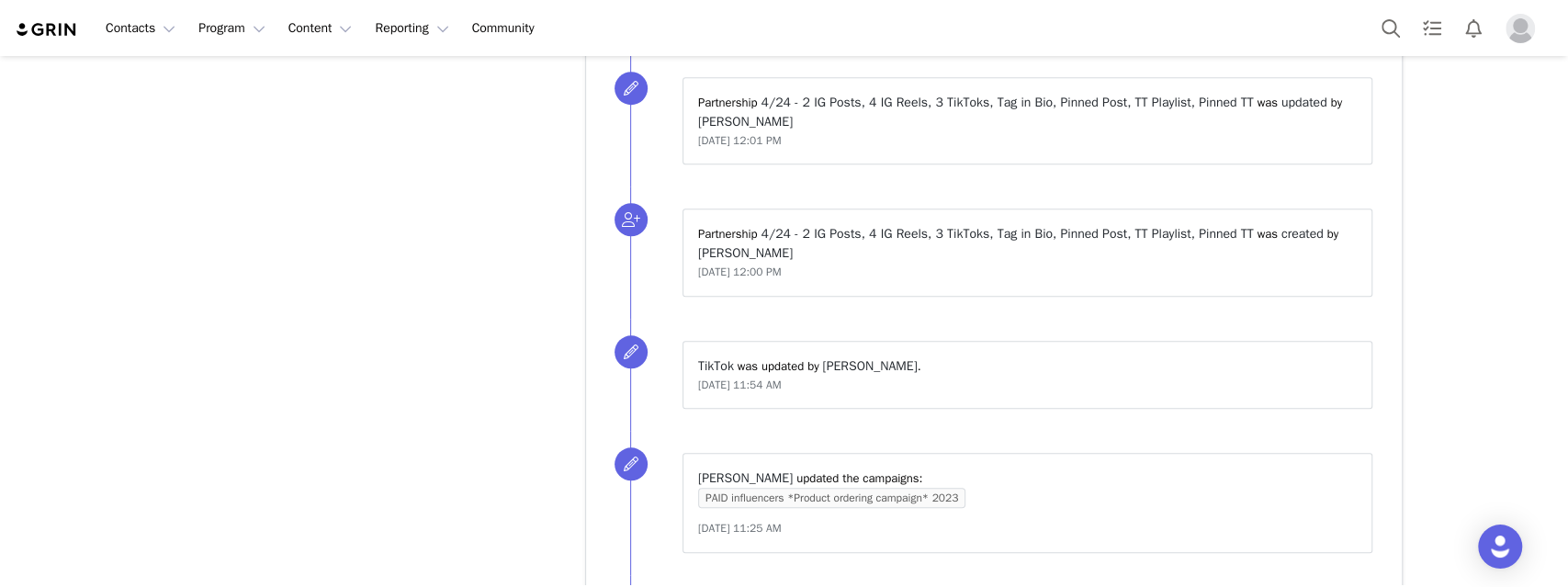 click on "Show more" at bounding box center [640, 1087] 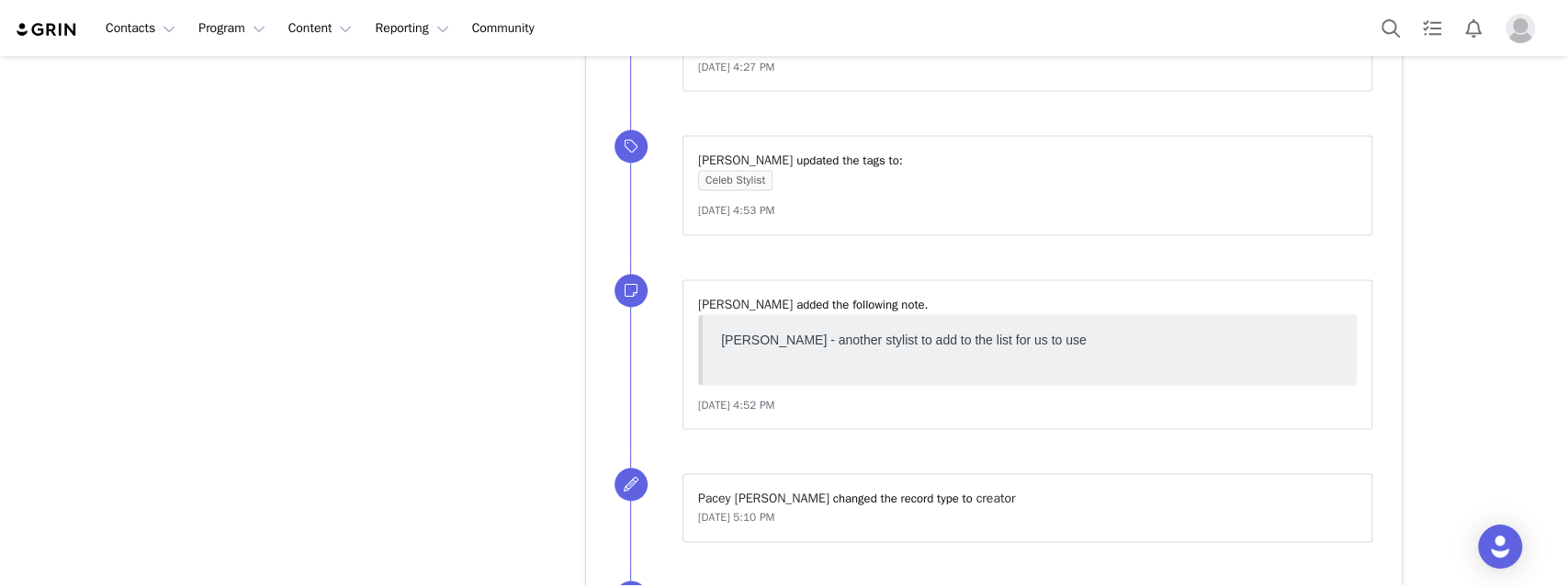 scroll, scrollTop: 0, scrollLeft: 0, axis: both 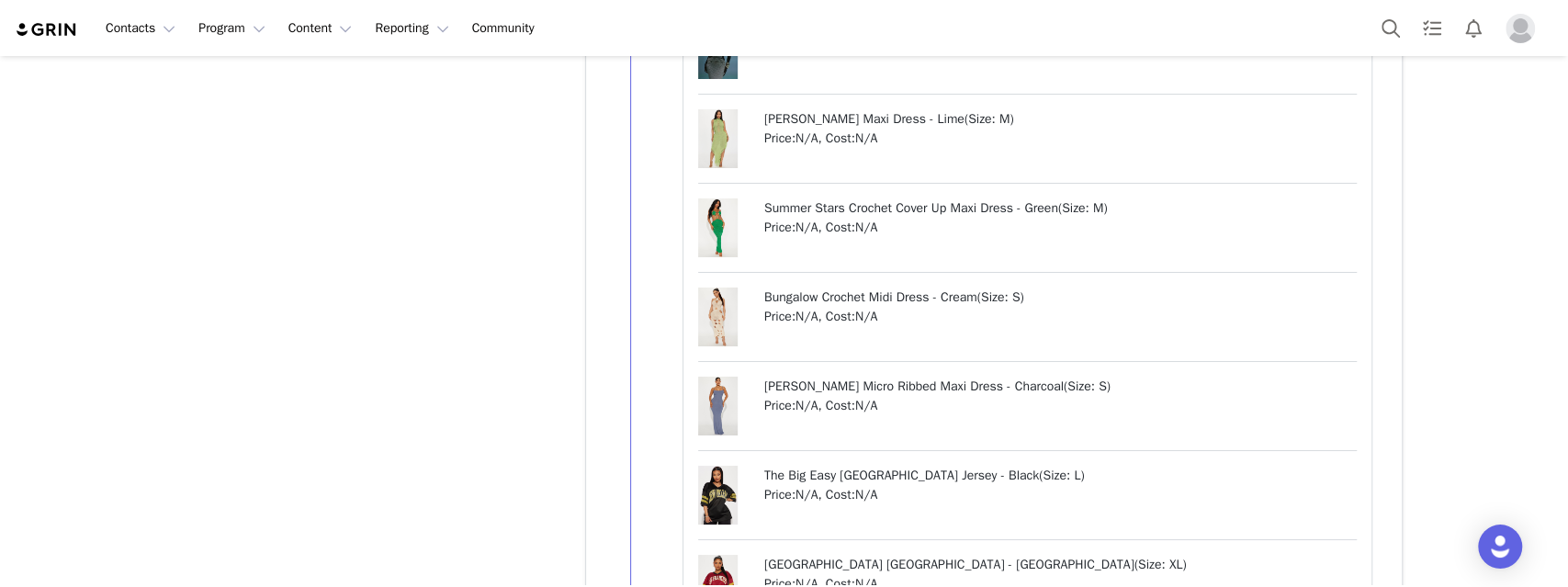 click on "Price:  N/A , Cost:   N/A" at bounding box center (1061, 851) 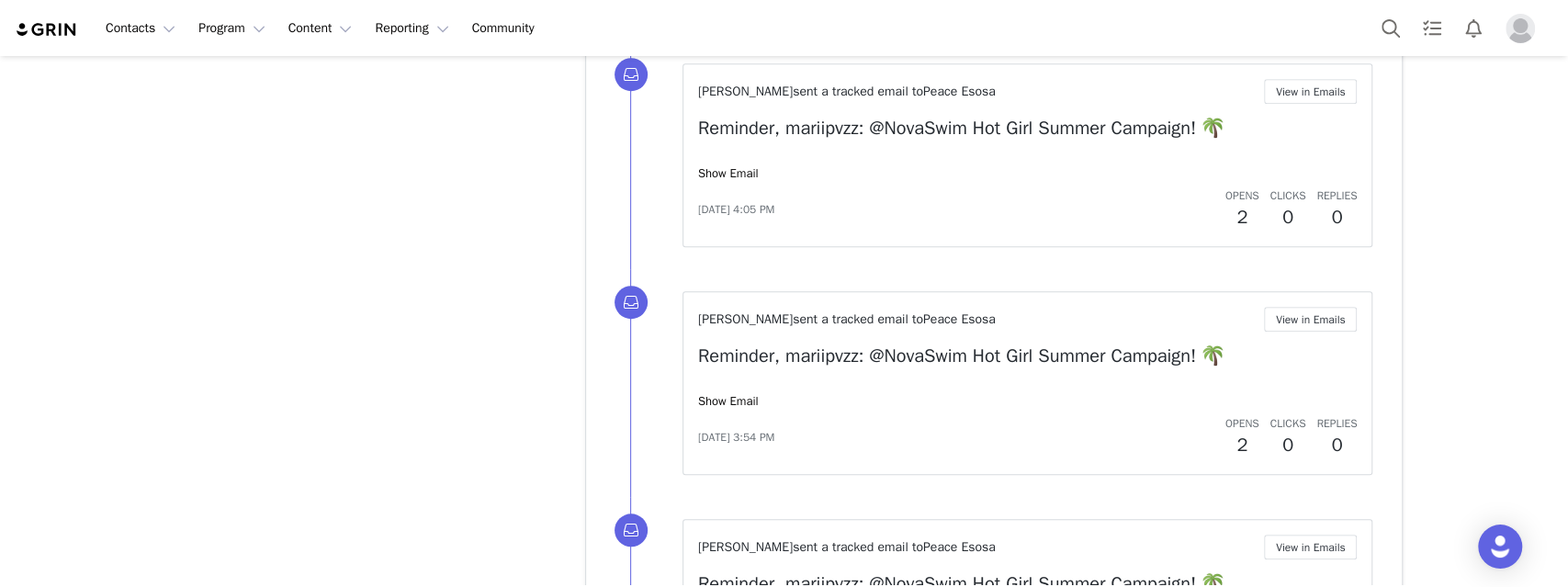 scroll, scrollTop: 23642, scrollLeft: 0, axis: vertical 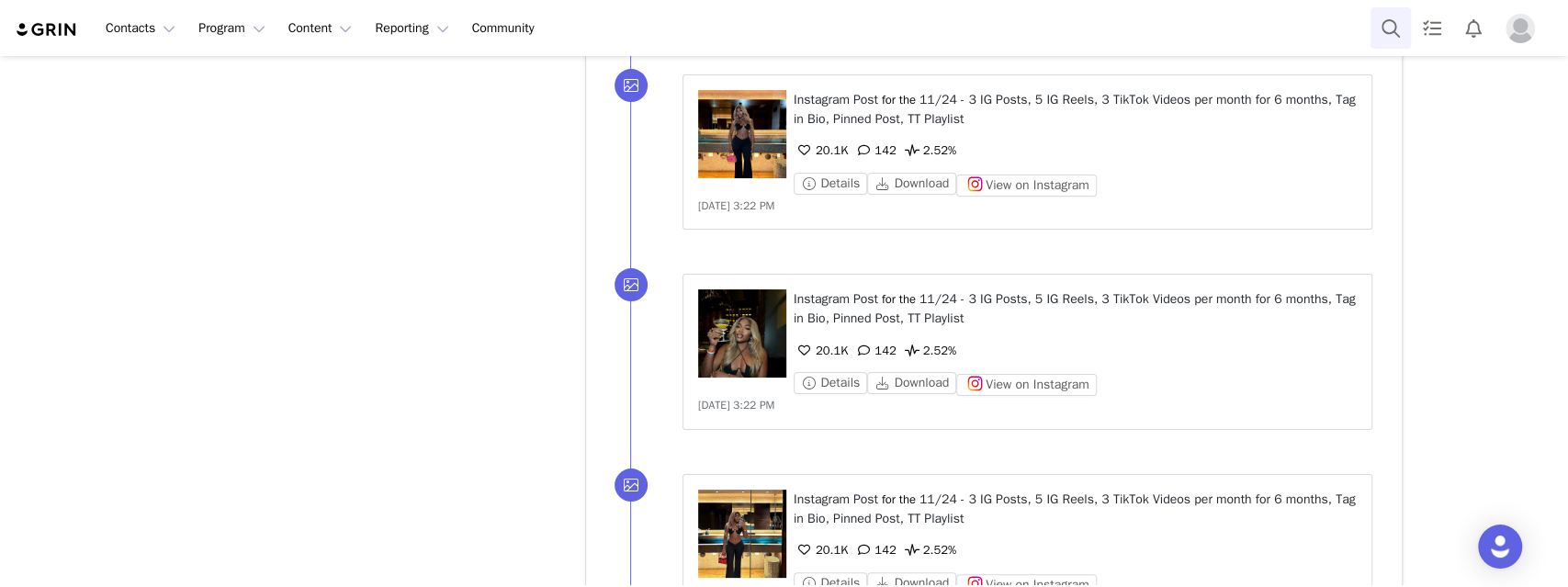 click at bounding box center [1391, 28] 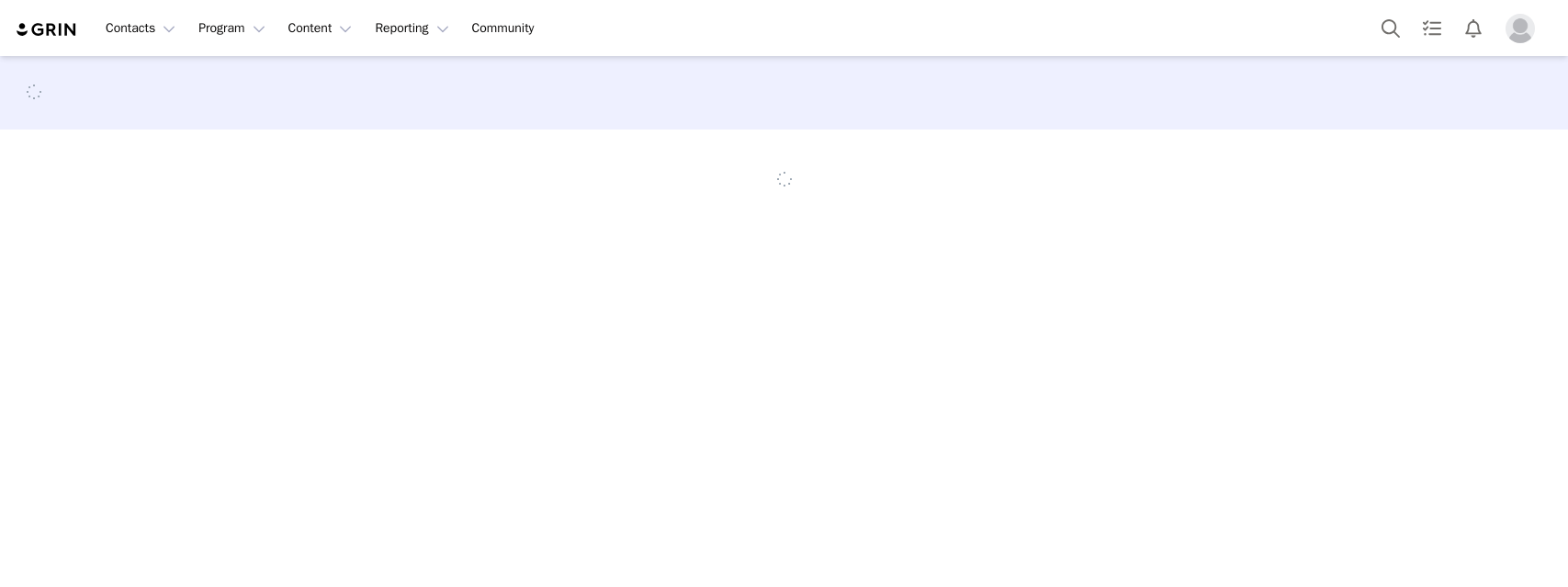 scroll, scrollTop: 0, scrollLeft: 0, axis: both 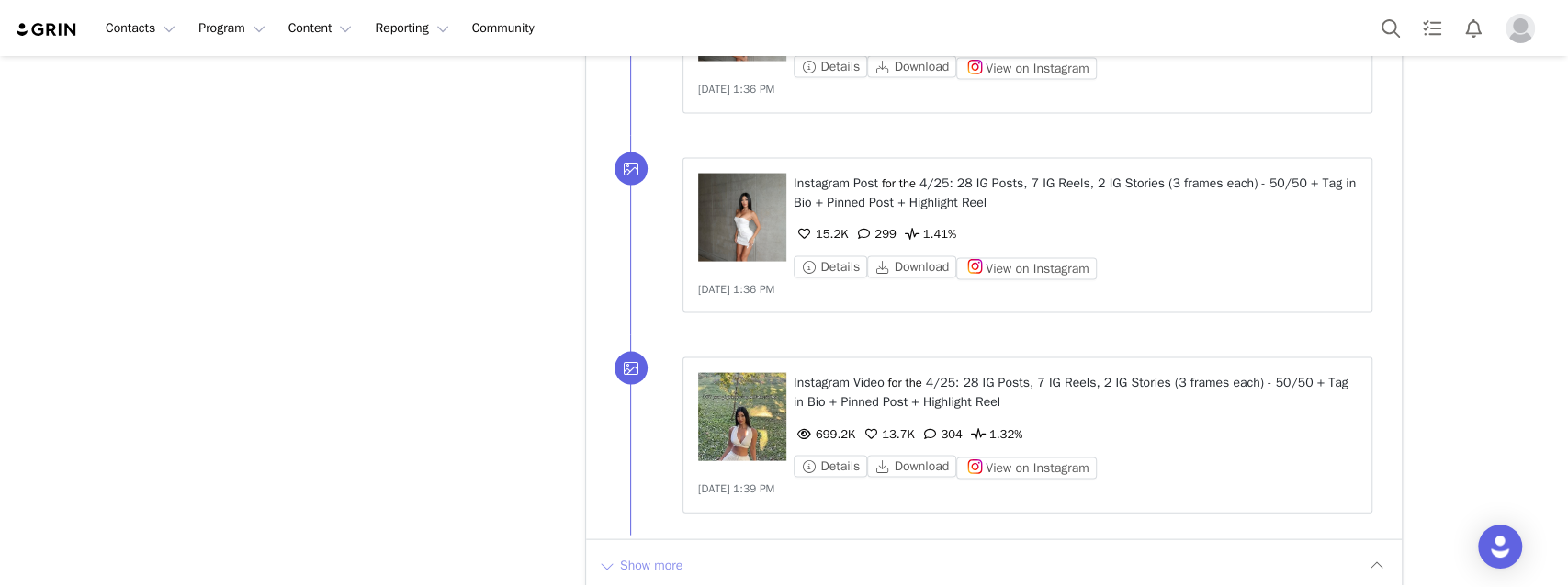click on "Show more" at bounding box center (640, 566) 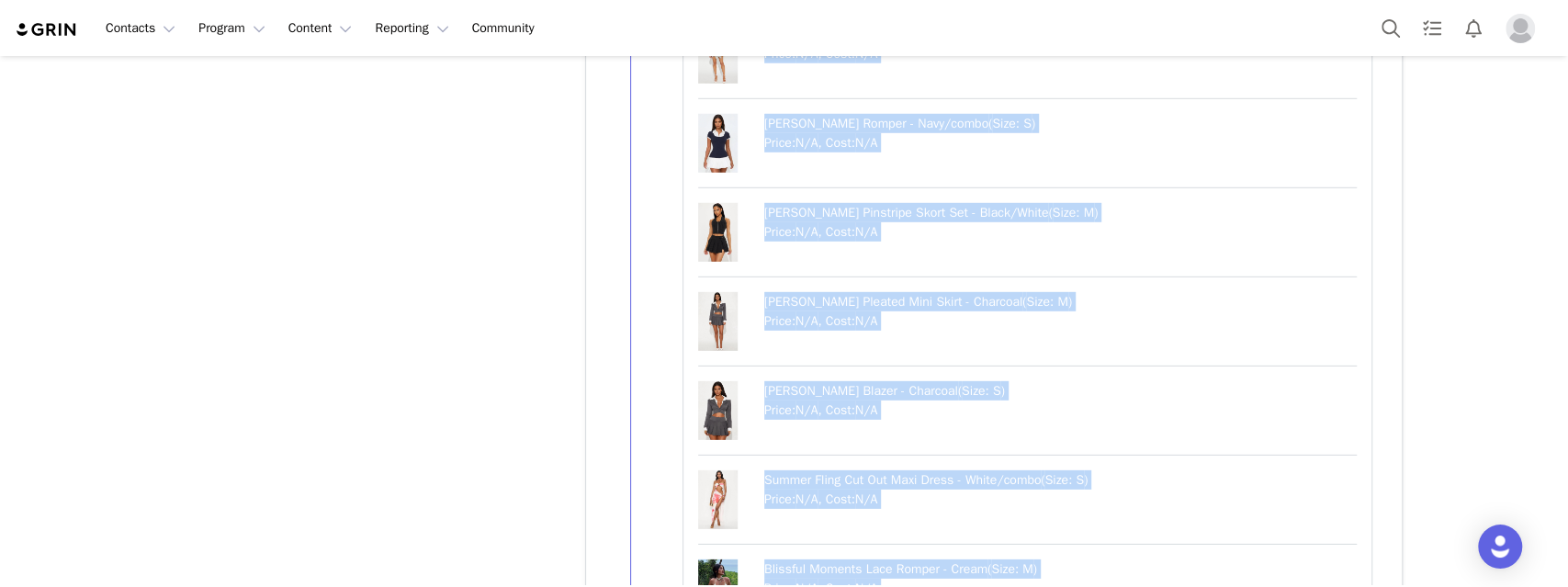 scroll, scrollTop: 8121, scrollLeft: 0, axis: vertical 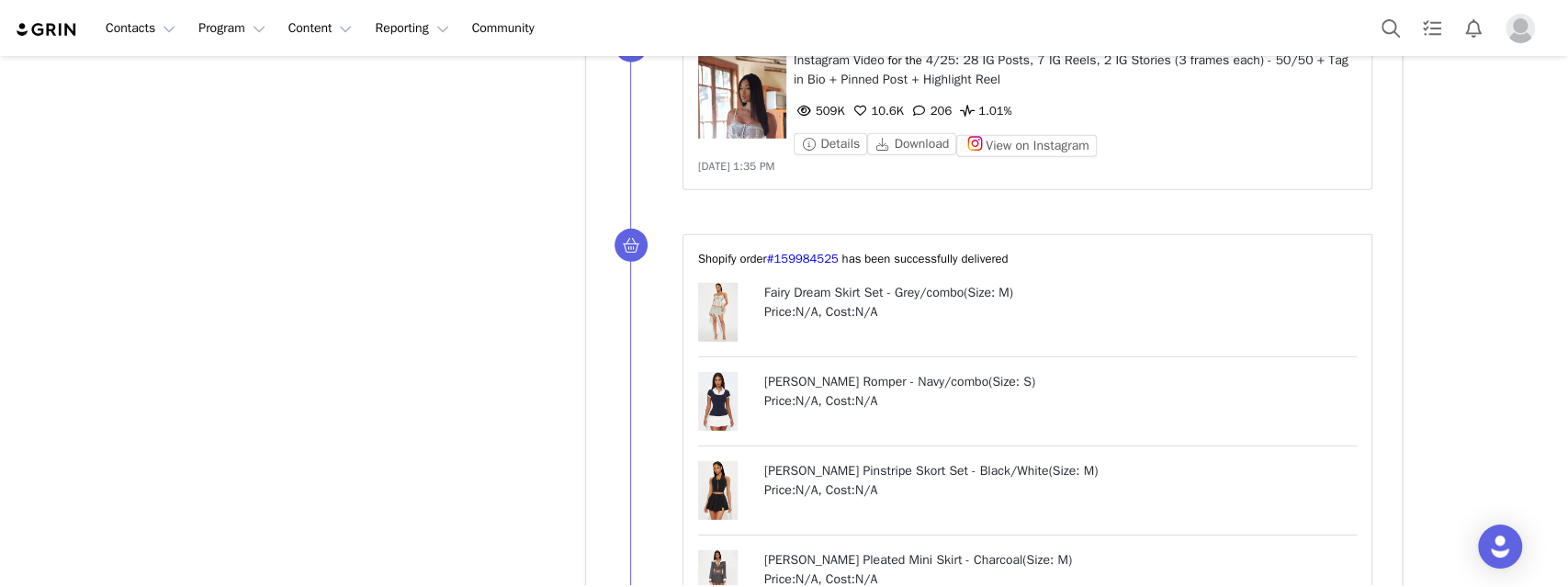 click on "Fairy Dream Skirt Set - Grey/combo  (   Size: M   )   Price:  N/A , Cost:   N/A     Katrina Ribbed Romper - Navy/combo  (   Size: S   )   Price:  N/A , Cost:   N/A     Nathalia Halter Pinstripe Skort Set - Black/White  (   Size: M   )   Price:  N/A , Cost:   N/A     Naomi Pleated Mini Skirt - Charcoal  (   Size: M   )   Price:  N/A , Cost:   N/A     Naomi Cropped Blazer - Charcoal  (   Size: S   )   Price:  N/A , Cost:   N/A     Summer Fling Cut Out Maxi Dress - White/combo  (   Size: S   )   Price:  N/A , Cost:   N/A     Blissful Moments Lace Romper - Cream  (   Size: M   )   Price:  N/A , Cost:   N/A     Luella Cut Out Mini Dress - Red  (   Size: S   )   Price:  N/A , Cost:   N/A     Sweet Stuff Animal Print Mini Dress - Purple  (   Size: S   )   Price:  N/A , Cost:   N/A     Naomi Lace Micro Mini Dress - Turquoise  (   Size: S   )   Price:  N/A , Cost:   N/A     Forbidden Beach Floral Animal Print Mini Dress - Brown/combo  (   Size: S   )   Price:  N/A , Cost:   N/A      (   Size: S   )  N/A" at bounding box center [1028, 1522] 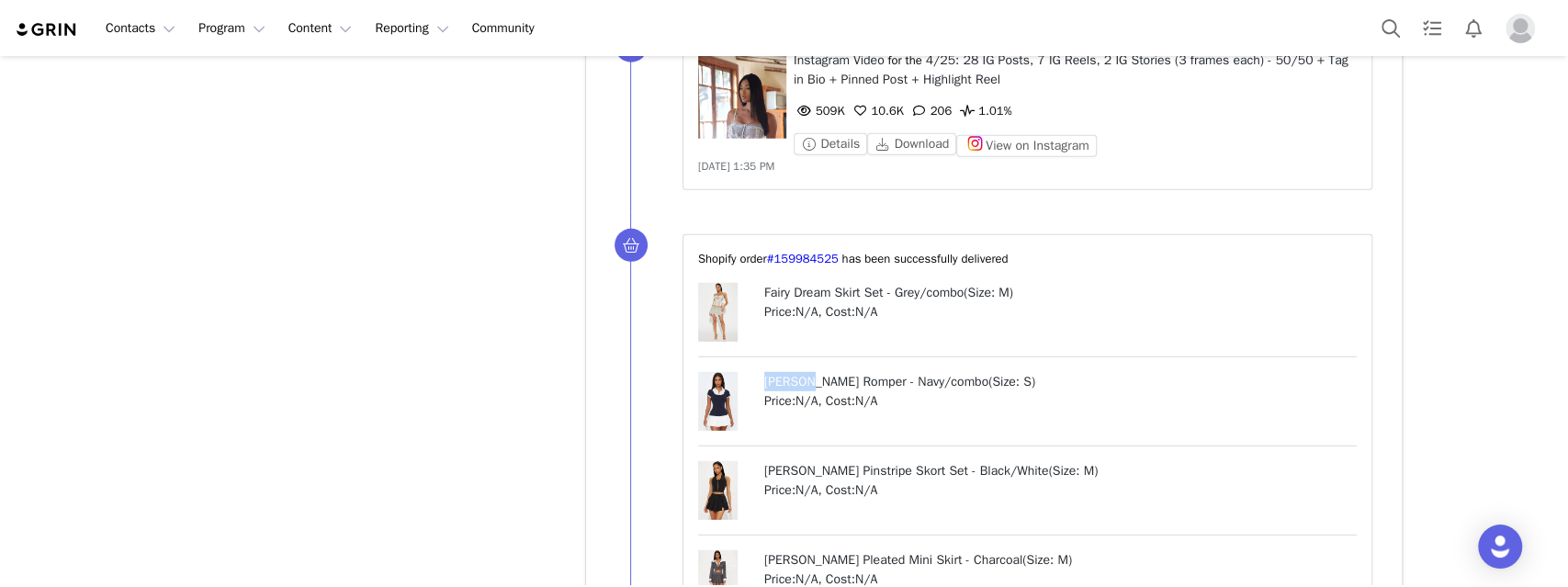click on "Fairy Dream Skirt Set - Grey/combo  (   Size: M   )   Price:  N/A , Cost:   N/A     Katrina Ribbed Romper - Navy/combo  (   Size: S   )   Price:  N/A , Cost:   N/A     Nathalia Halter Pinstripe Skort Set - Black/White  (   Size: M   )   Price:  N/A , Cost:   N/A     Naomi Pleated Mini Skirt - Charcoal  (   Size: M   )   Price:  N/A , Cost:   N/A     Naomi Cropped Blazer - Charcoal  (   Size: S   )   Price:  N/A , Cost:   N/A     Summer Fling Cut Out Maxi Dress - White/combo  (   Size: S   )   Price:  N/A , Cost:   N/A     Blissful Moments Lace Romper - Cream  (   Size: M   )   Price:  N/A , Cost:   N/A     Luella Cut Out Mini Dress - Red  (   Size: S   )   Price:  N/A , Cost:   N/A     Sweet Stuff Animal Print Mini Dress - Purple  (   Size: S   )   Price:  N/A , Cost:   N/A     Naomi Lace Micro Mini Dress - Turquoise  (   Size: S   )   Price:  N/A , Cost:   N/A     Forbidden Beach Floral Animal Print Mini Dress - Brown/combo  (   Size: S   )   Price:  N/A , Cost:   N/A      (   Size: S   )  N/A" at bounding box center [1028, 1522] 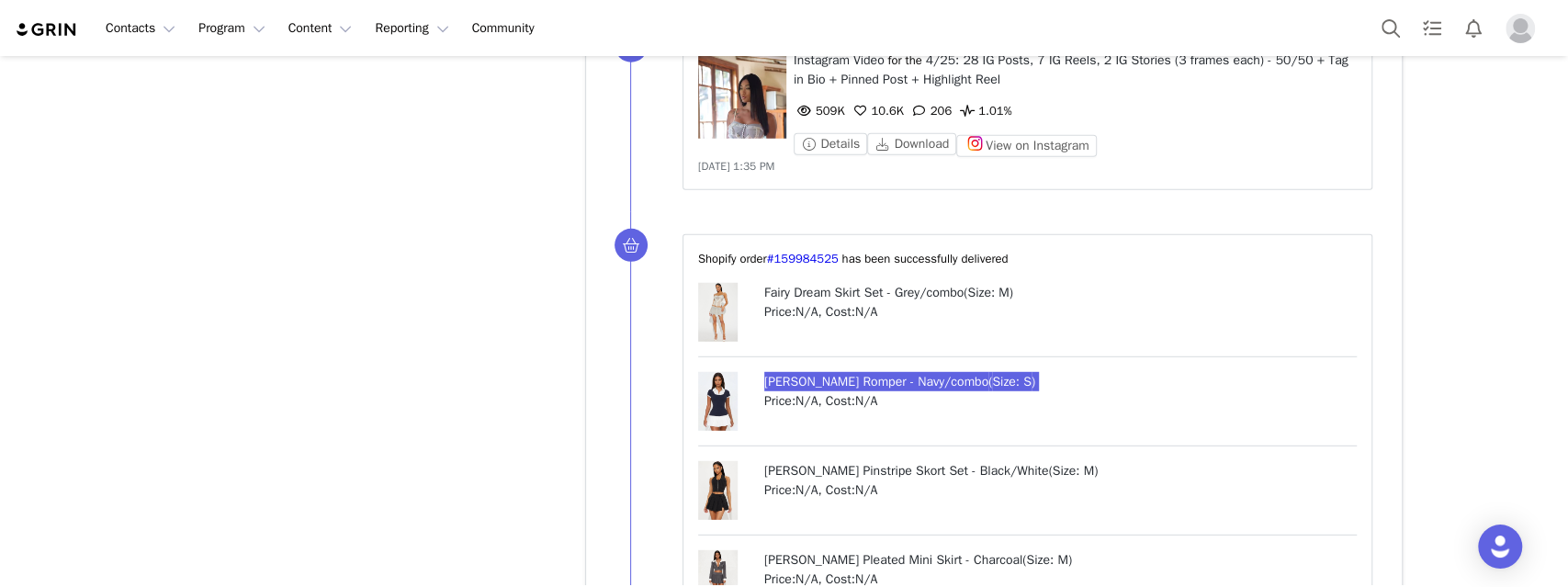 click on "Contacts Contacts Creators Prospects Applicants Program Program Activations Campaigns Partnerships Affiliates Content Content Creator Content Media Library Social Listening Reporting Reporting Report Builder Community Community Creators Xiaohui Chen Profile  Xiaohui Chen      1.1M followers  Audience Reports  Request a detailed report of this creator's audience demographics and content performance for each social channel. Limit 100 reports per month.  51 / 400 reports used this month  Instagram          Request Report Contact Type  Contact type can be Creator, Prospect, Application, or Manager.   Creator  Demote this Creator? This will remove all accepted proposals attached to this creator.  Yes, demote  Demote to Prospect Archive this Creator? Important:  marking a creator as "Archived" will stop conversion and content tracking. Previous conversions and content will still be available for reporting purposes. Are you sure you want to continue?   Yes, archive  Archive Creator Contact Information  First Name" at bounding box center (784, 293) 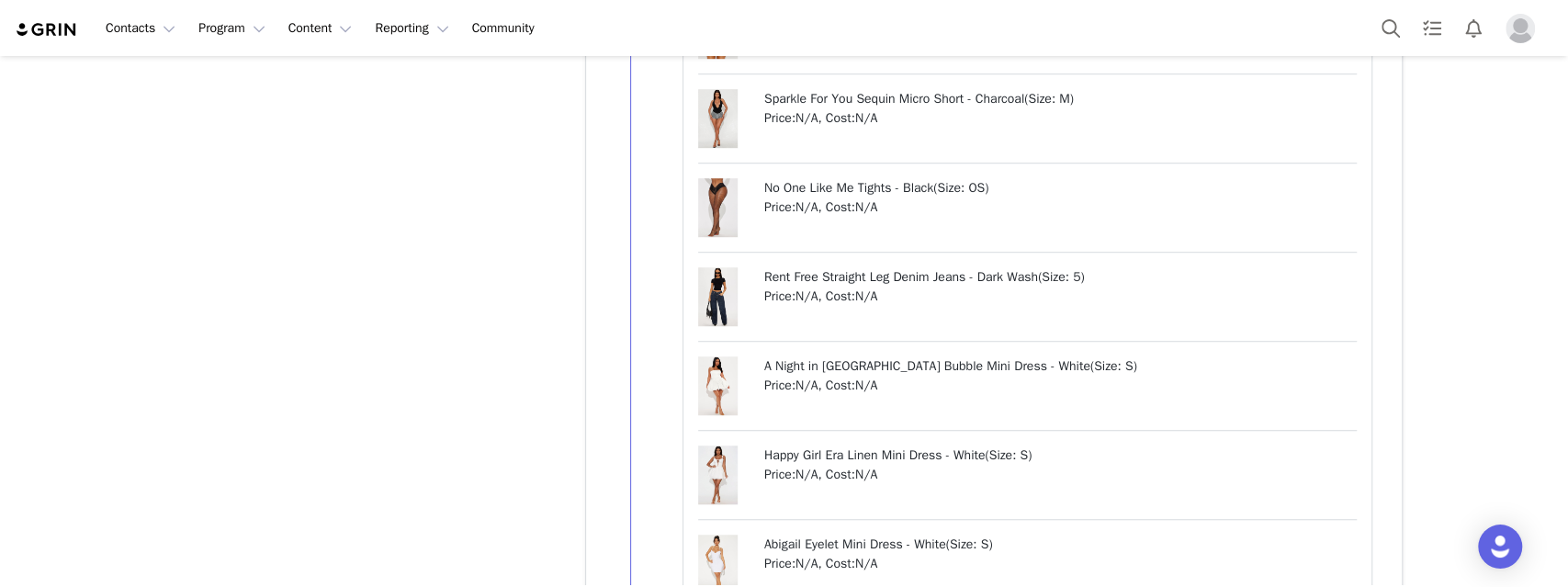 scroll, scrollTop: 10189, scrollLeft: 0, axis: vertical 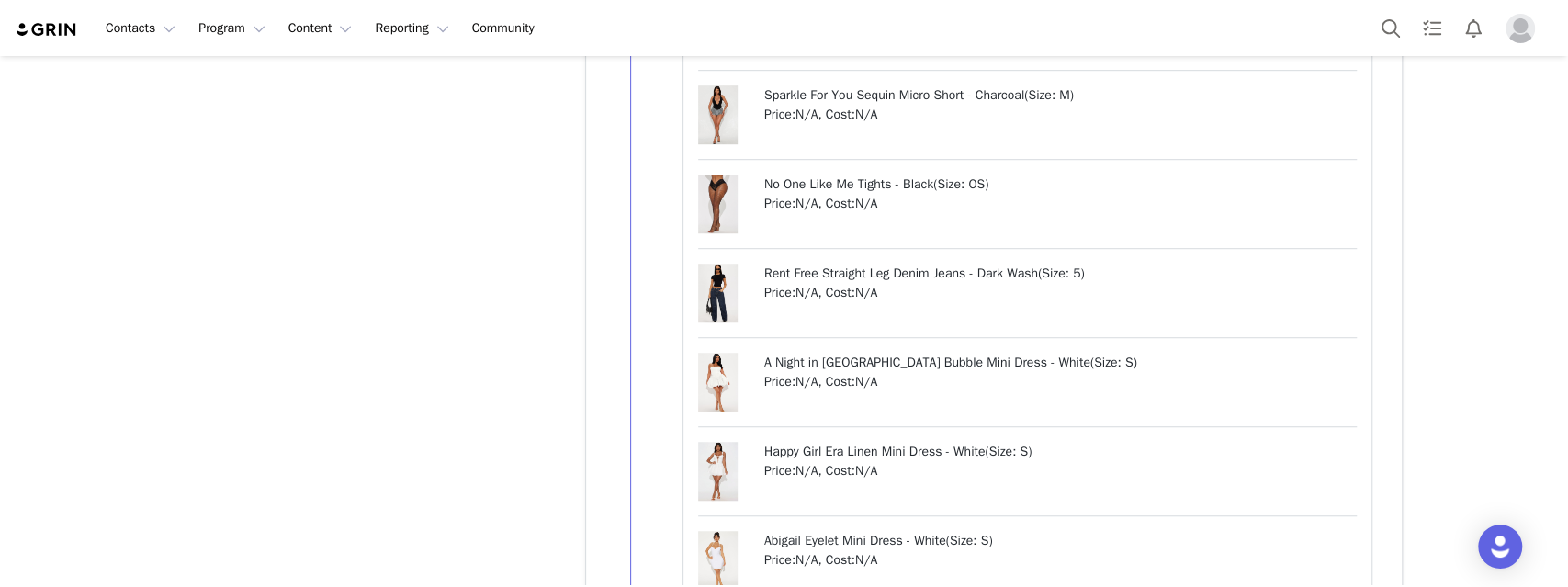 click on "A Night in Paris Bubble Mini Dress - White" at bounding box center (927, 362) 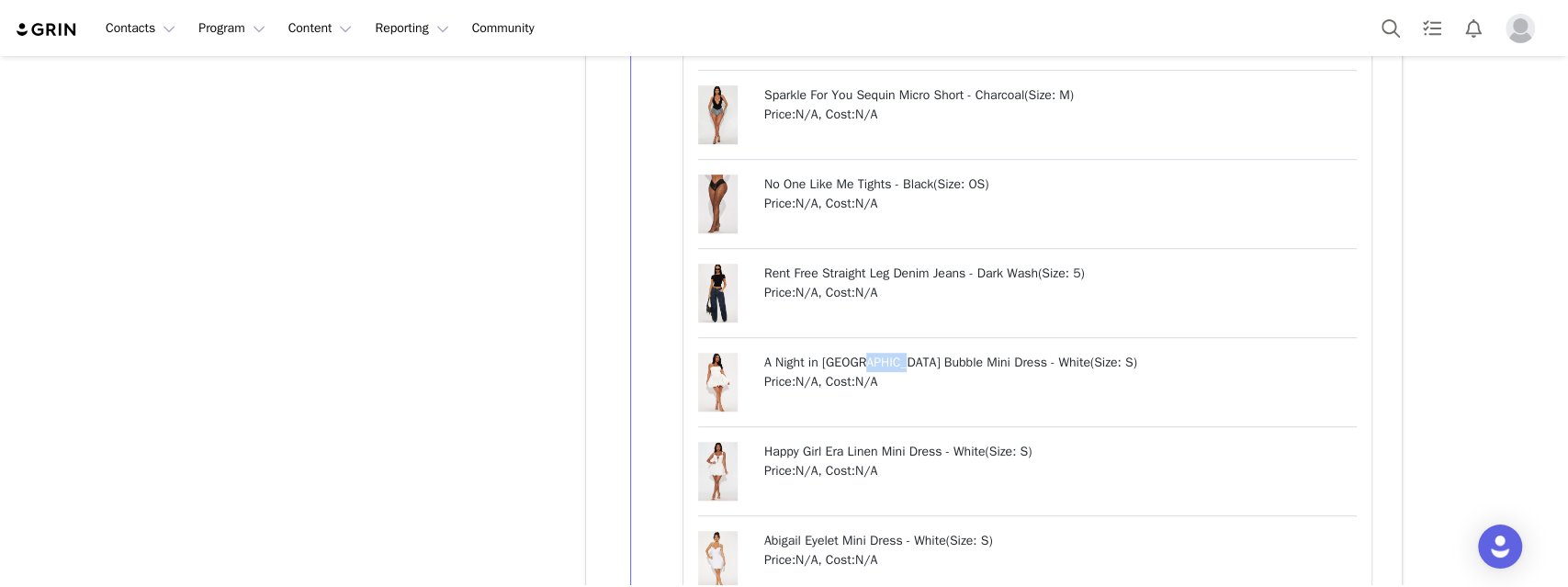 click on "A Night in Paris Bubble Mini Dress - White" at bounding box center [927, 362] 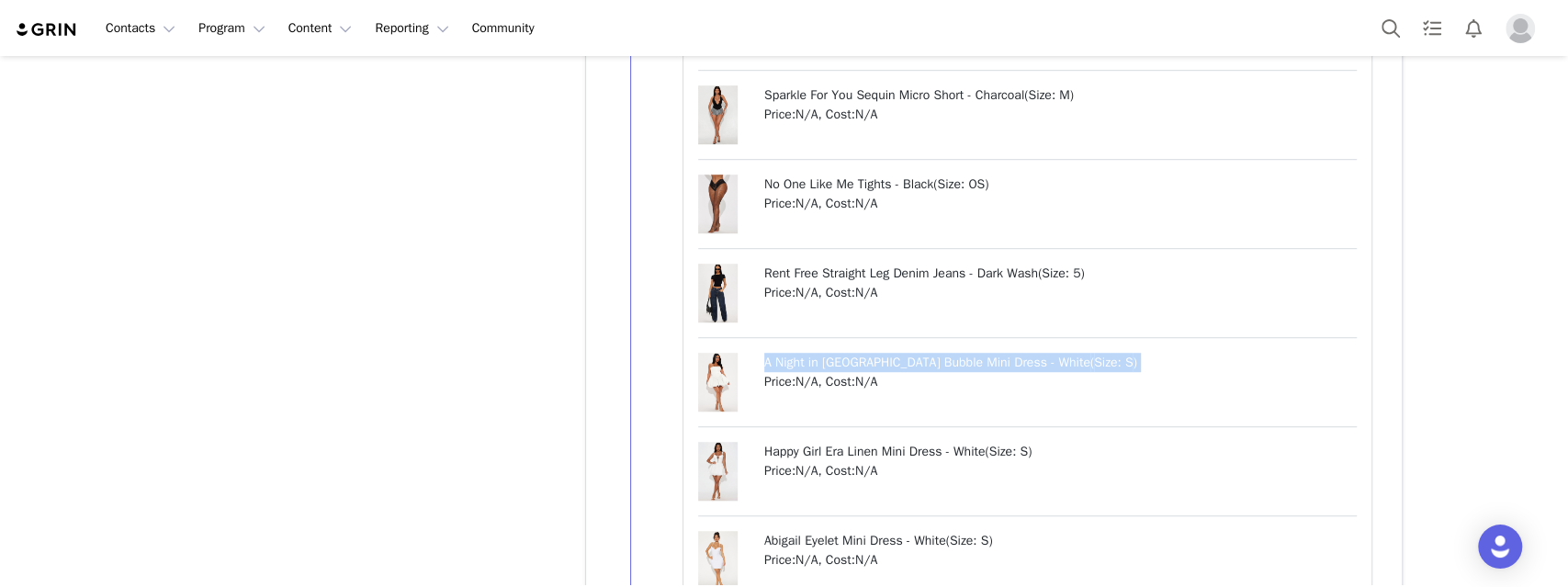 copy on "A Night in Paris Bubble Mini Dress - White  (   Size: S   )" 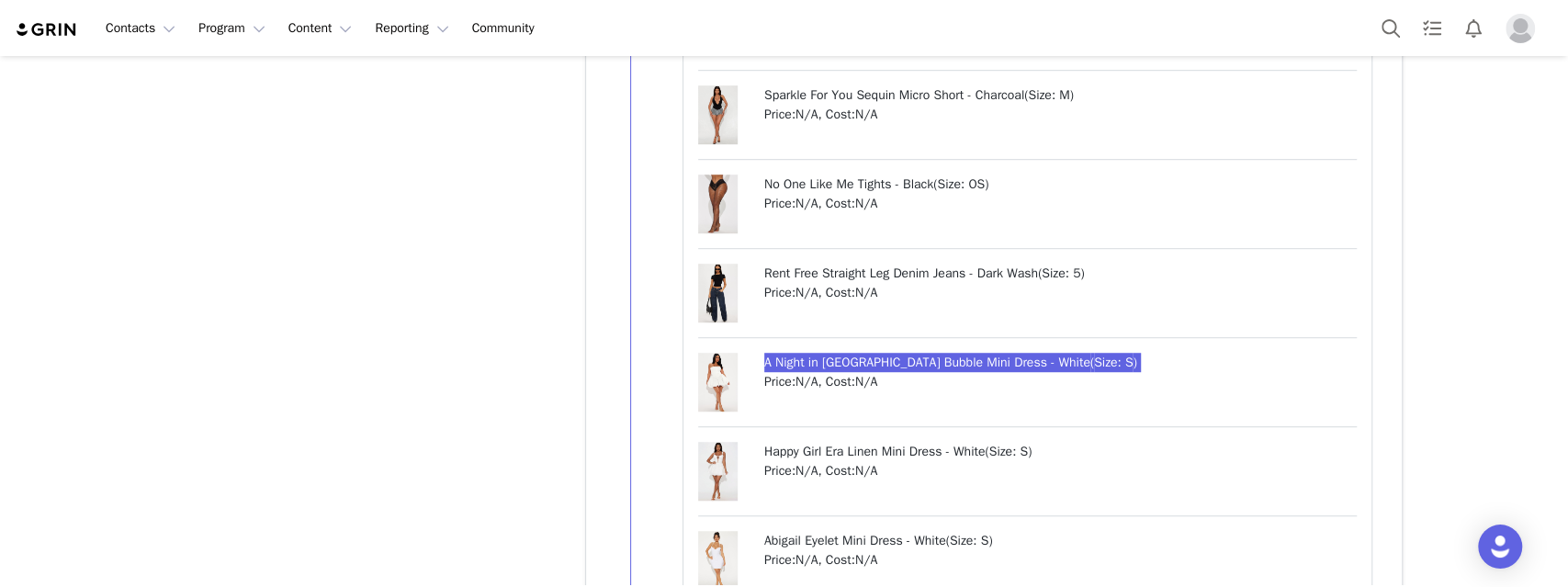 drag, startPoint x: 890, startPoint y: 325, endPoint x: 406, endPoint y: 585, distance: 549.4142 